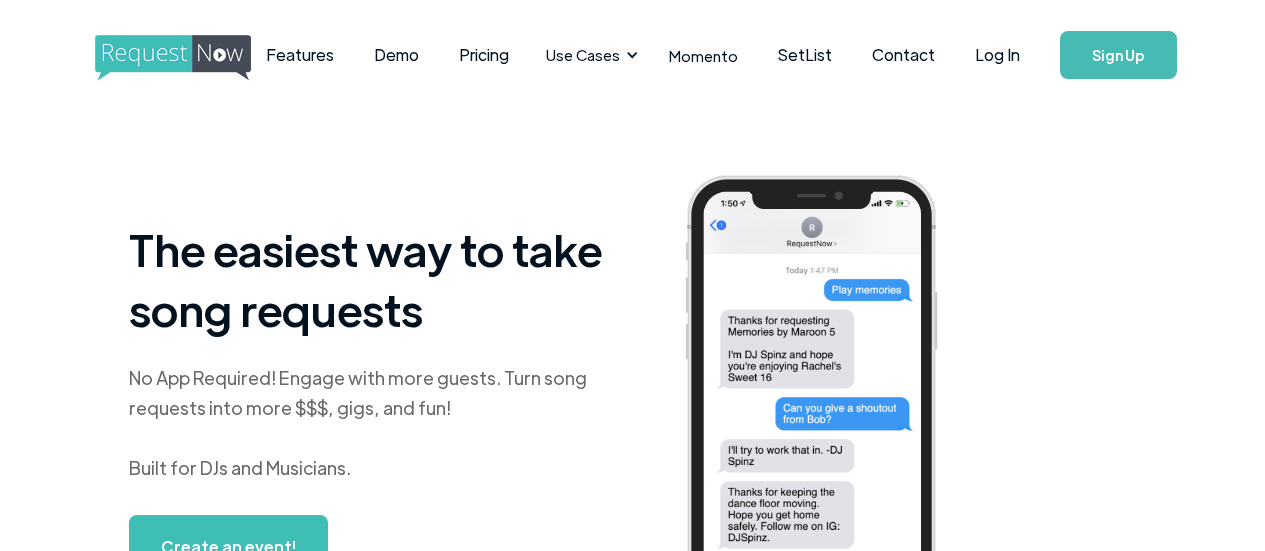 scroll, scrollTop: 0, scrollLeft: 0, axis: both 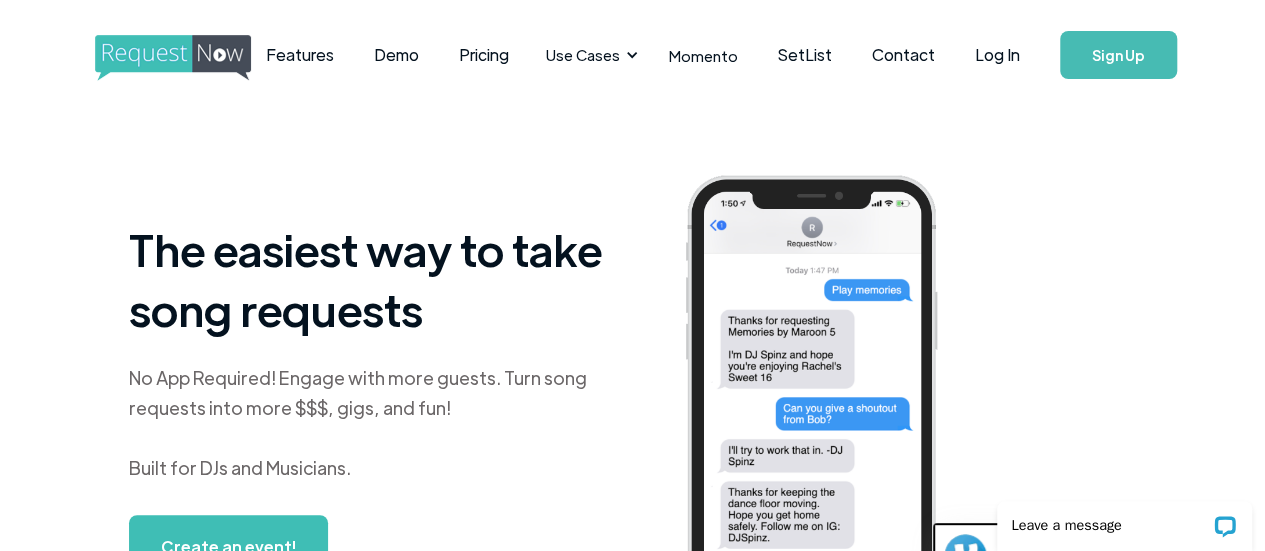 click on "Sign Up" at bounding box center (1118, 55) 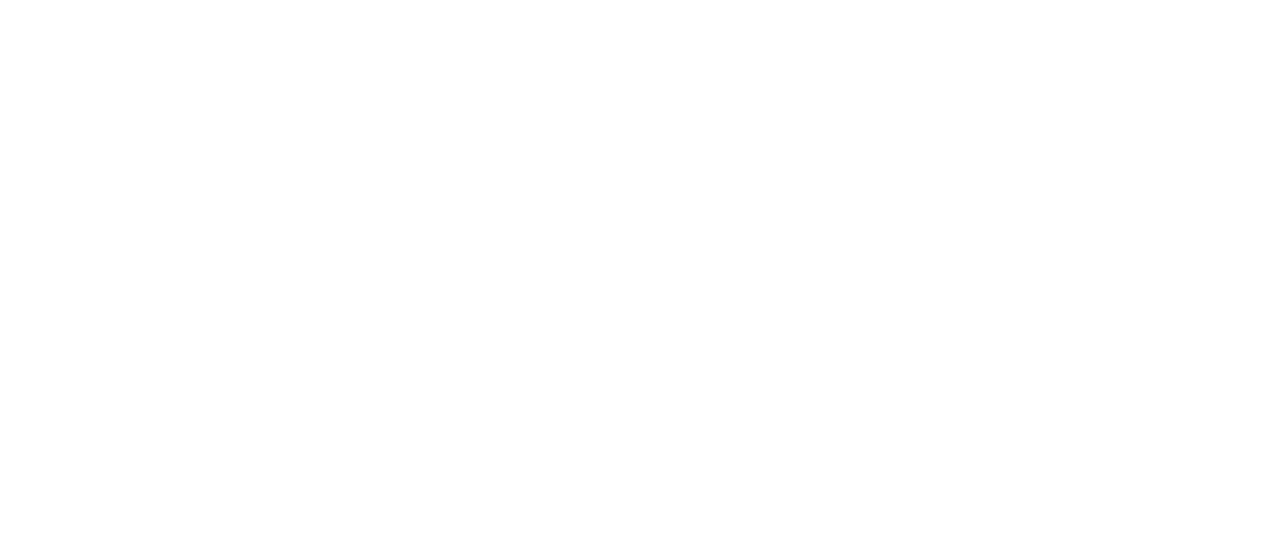 scroll, scrollTop: 0, scrollLeft: 0, axis: both 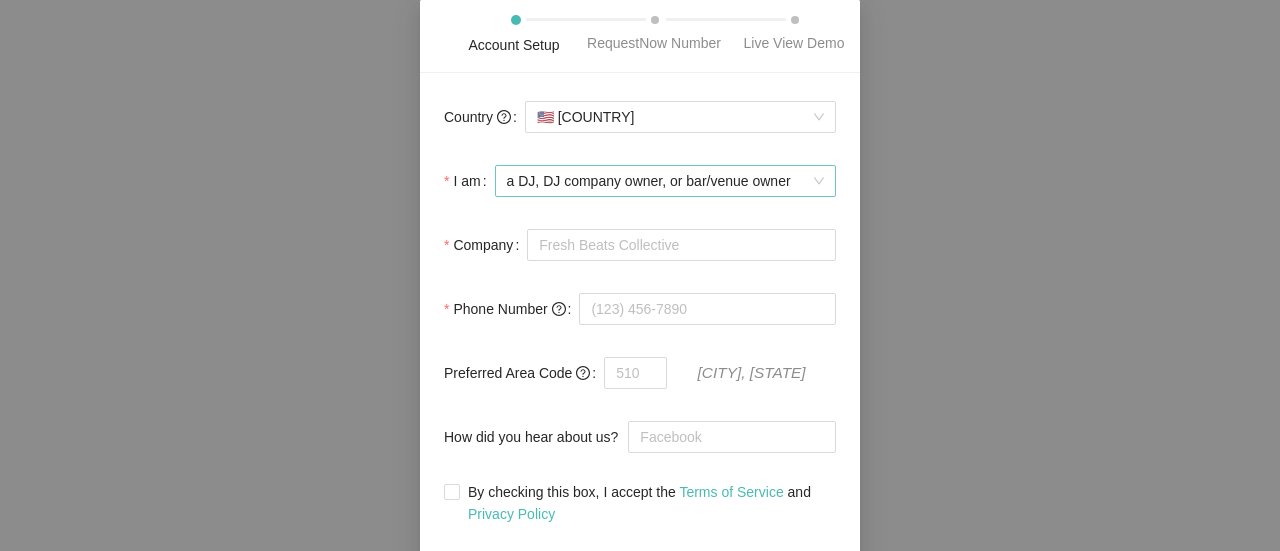 click on "a DJ, DJ company owner, or bar/venue owner" at bounding box center (665, 181) 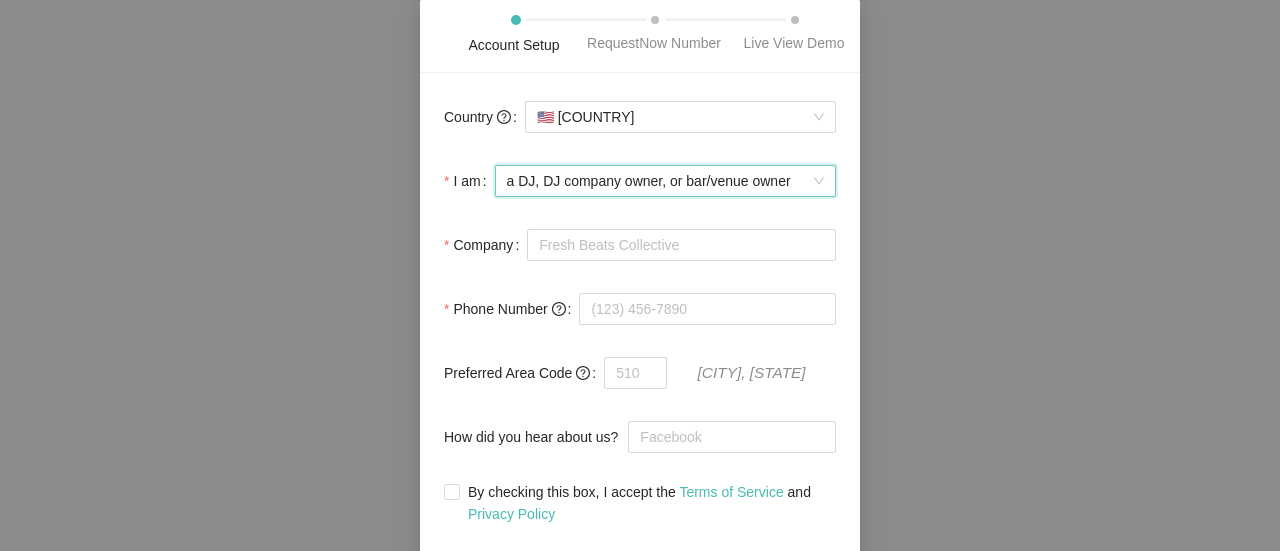 click on "a DJ, DJ company owner, or bar/venue owner" at bounding box center [665, 181] 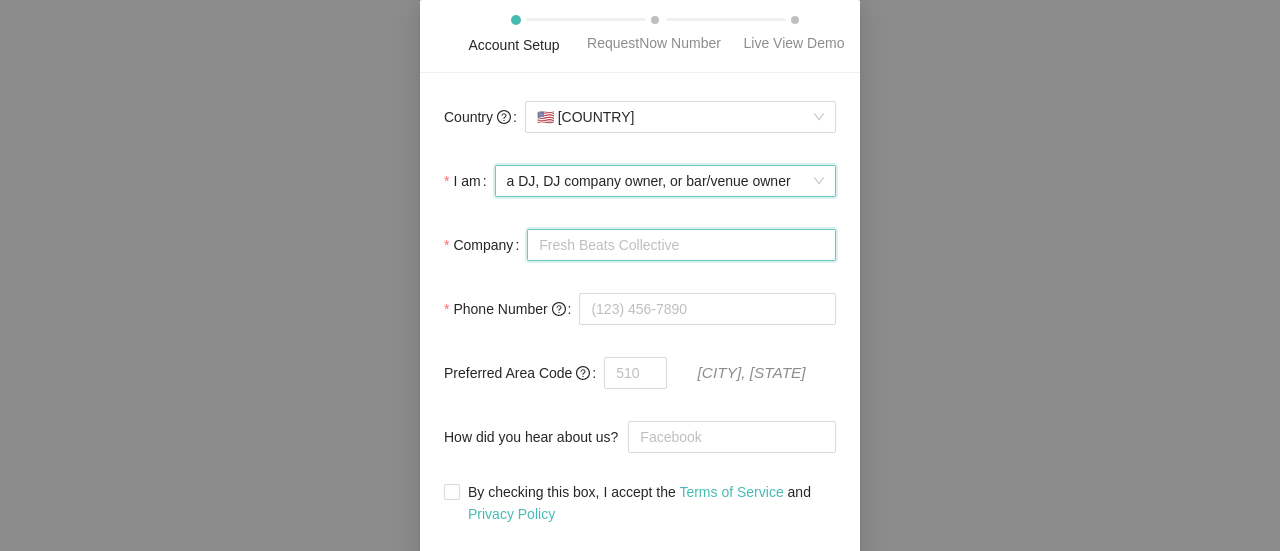 click on "Company" at bounding box center (681, 245) 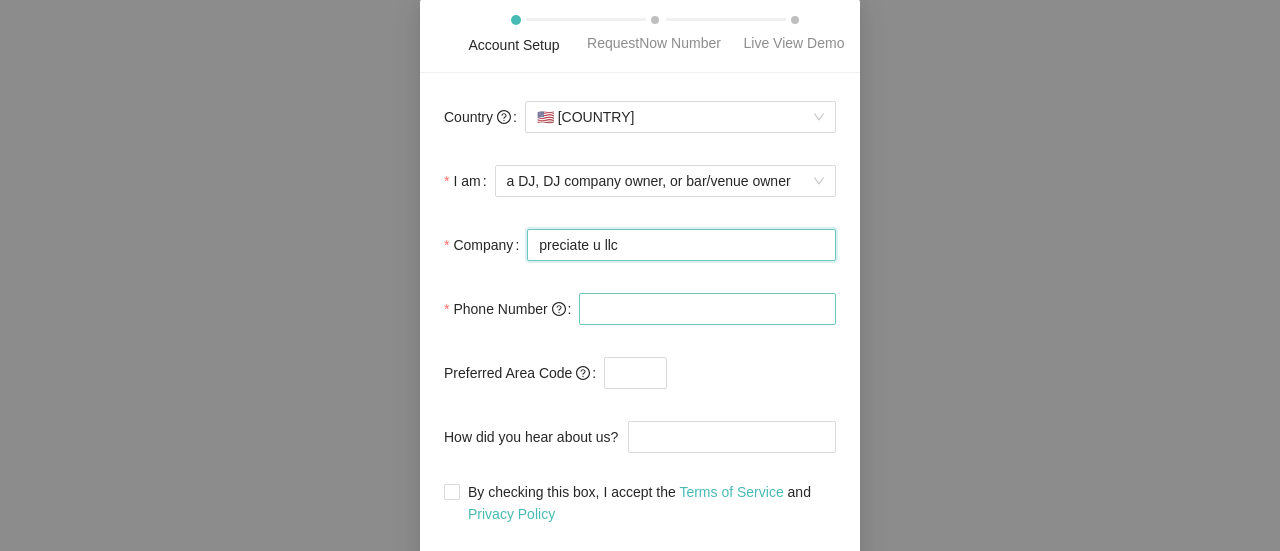 type on "preciate u llc" 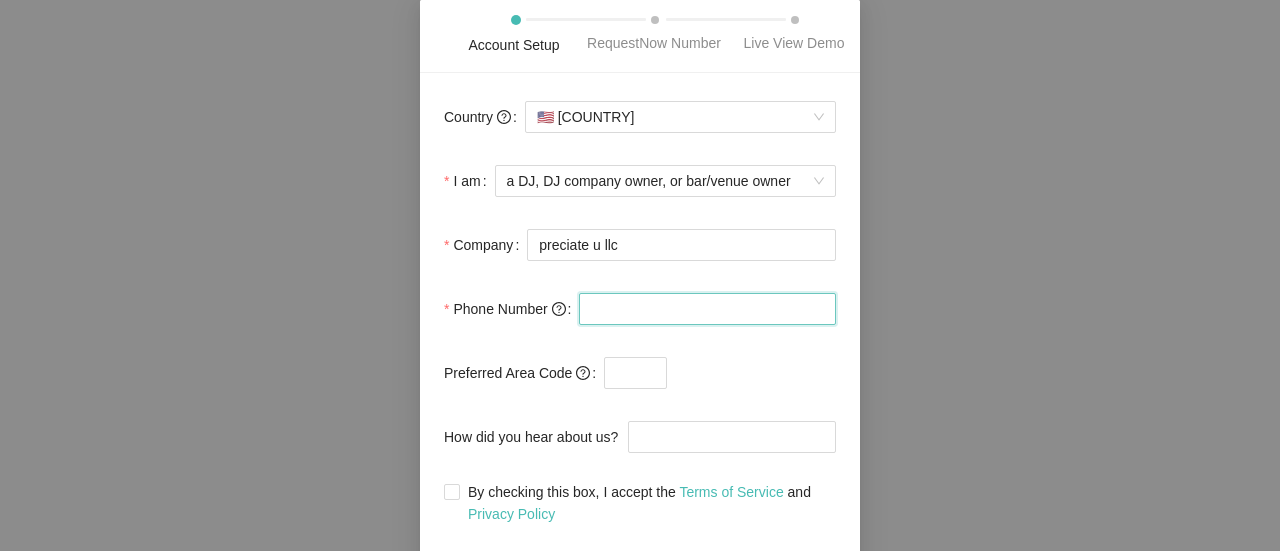 click at bounding box center [707, 309] 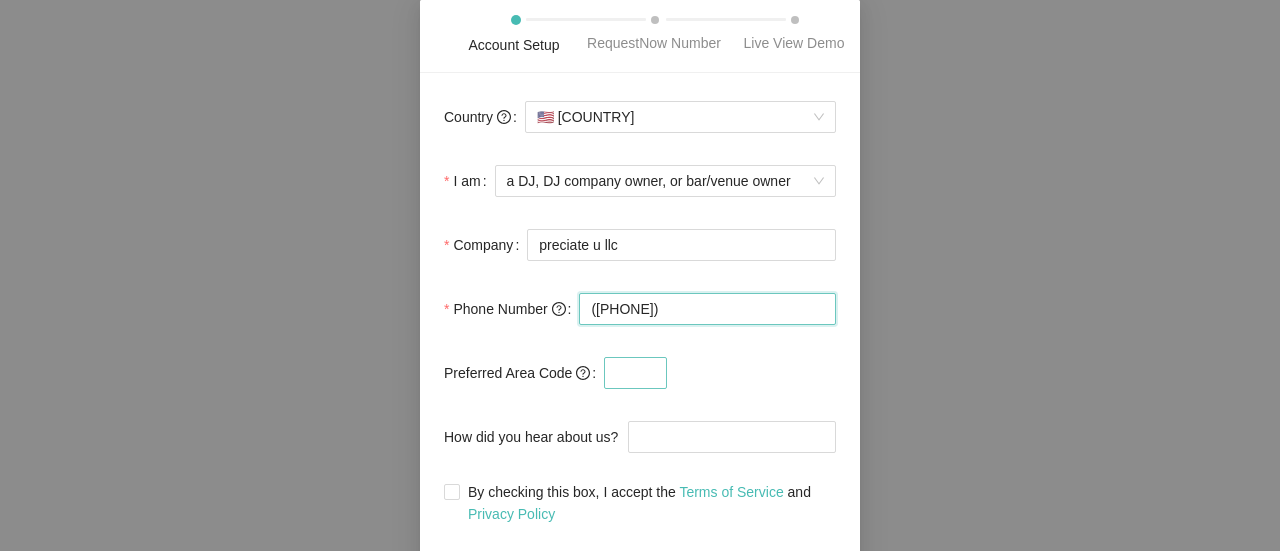 type on "([PHONE])" 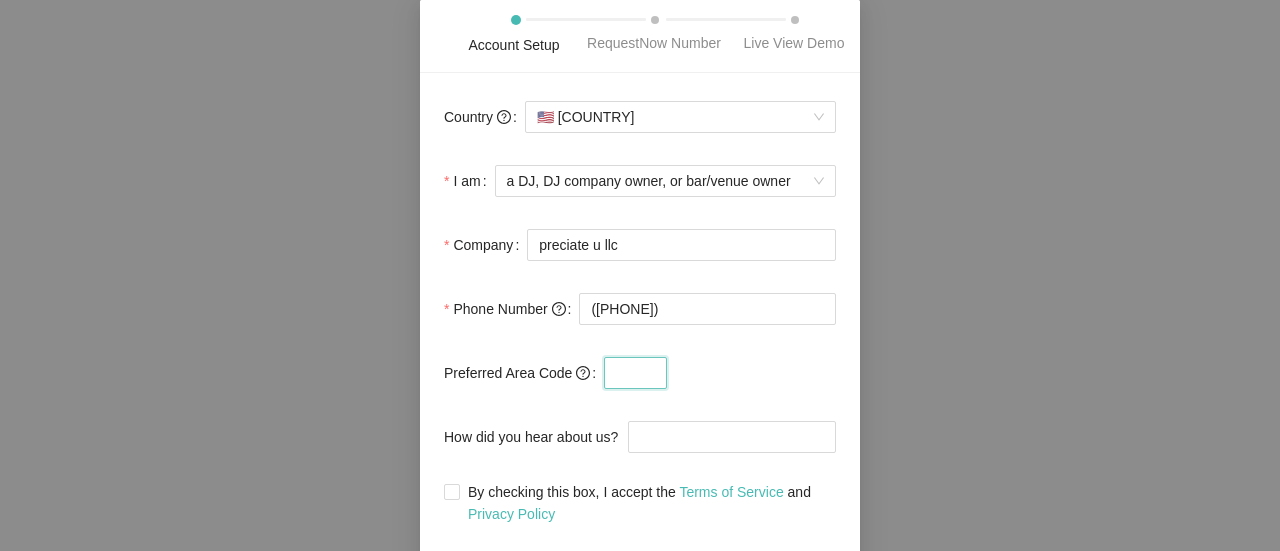 click at bounding box center (635, 373) 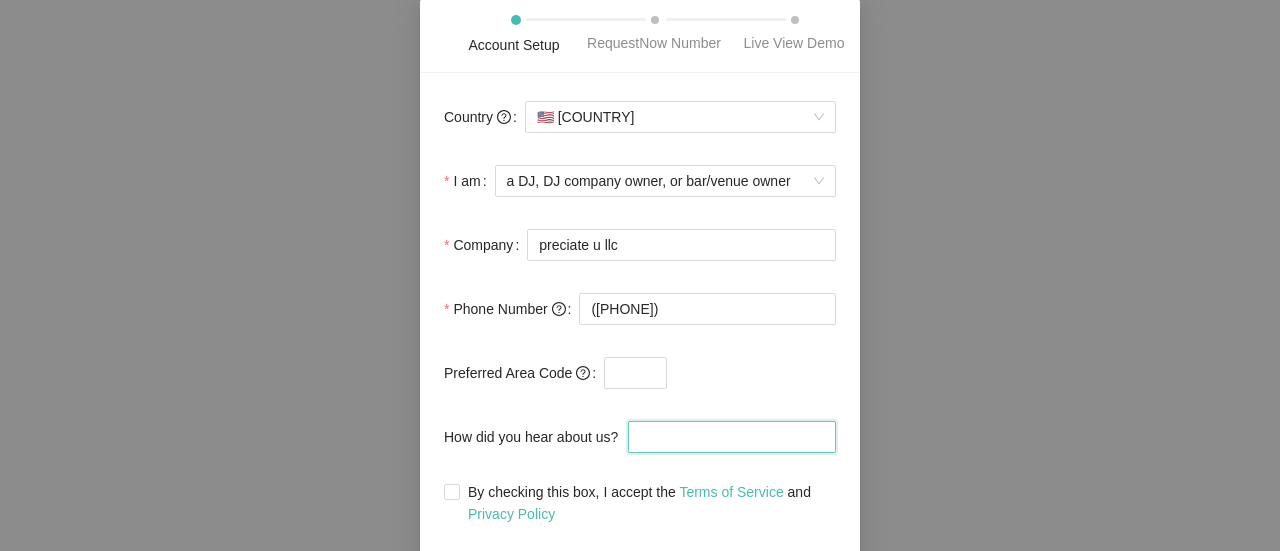 click on "How did you hear about us?" at bounding box center (732, 437) 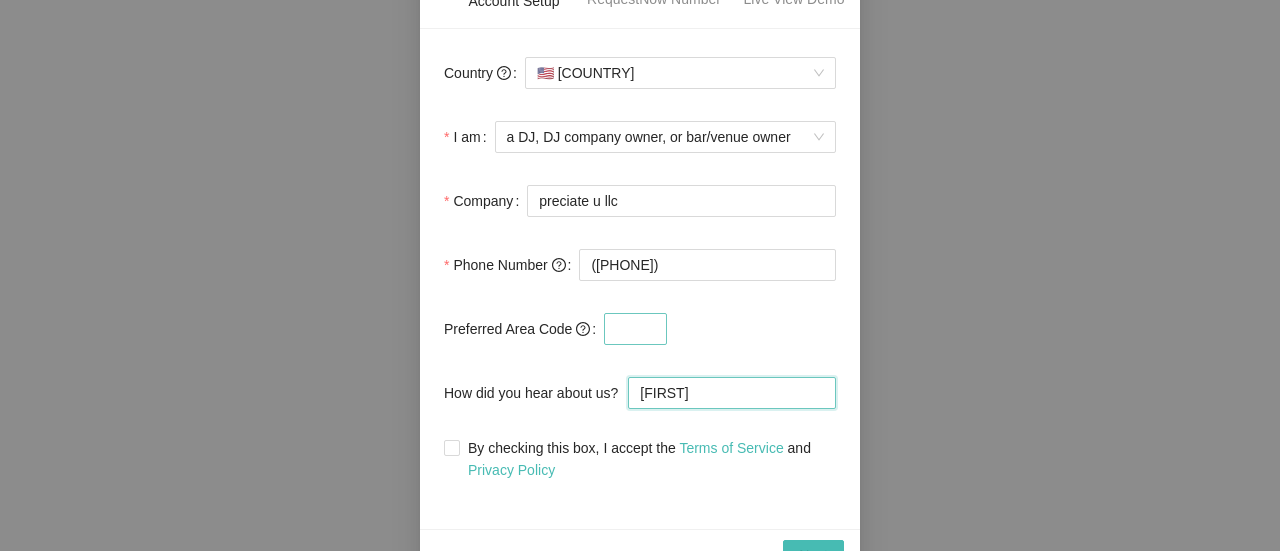 scroll, scrollTop: 74, scrollLeft: 0, axis: vertical 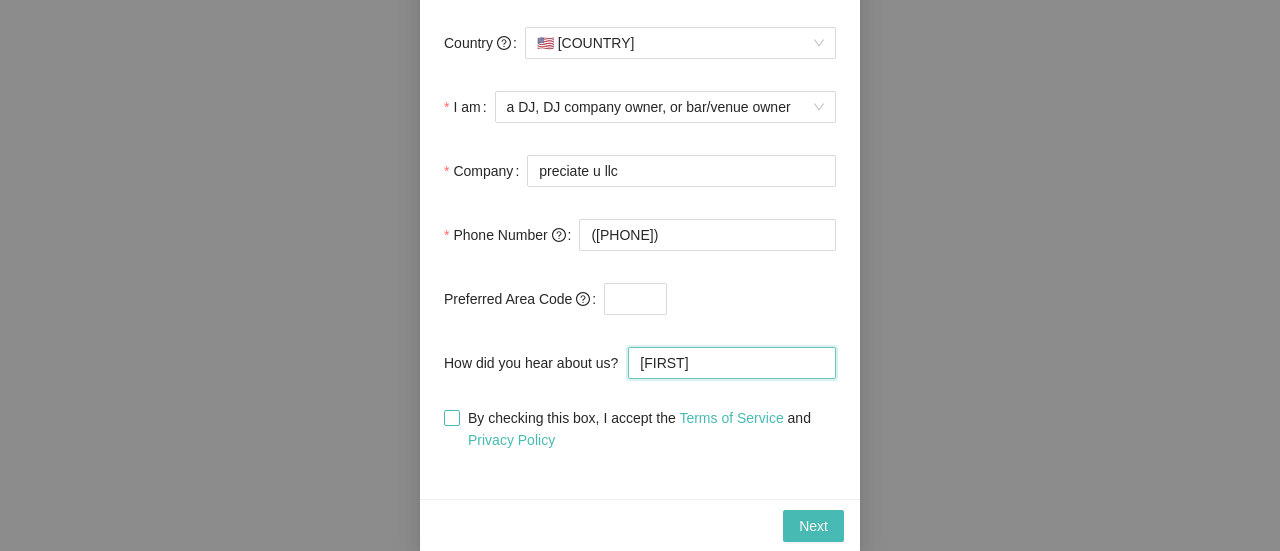 type on "[FIRST]" 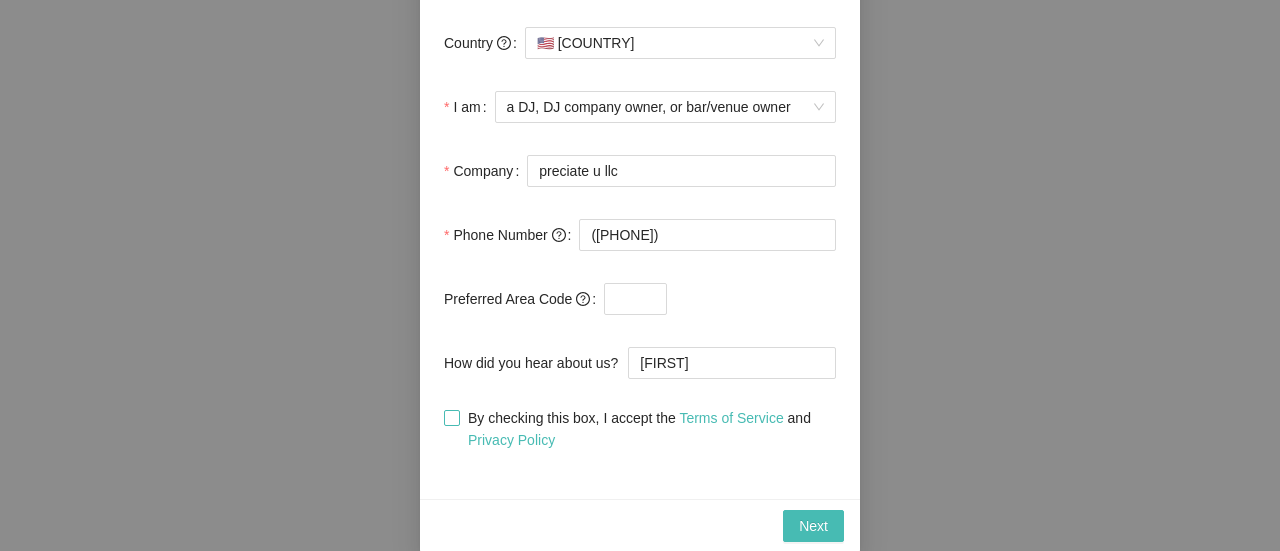 click on "By checking this box, I accept the   Terms of Service   and   Privacy Policy" at bounding box center (451, 417) 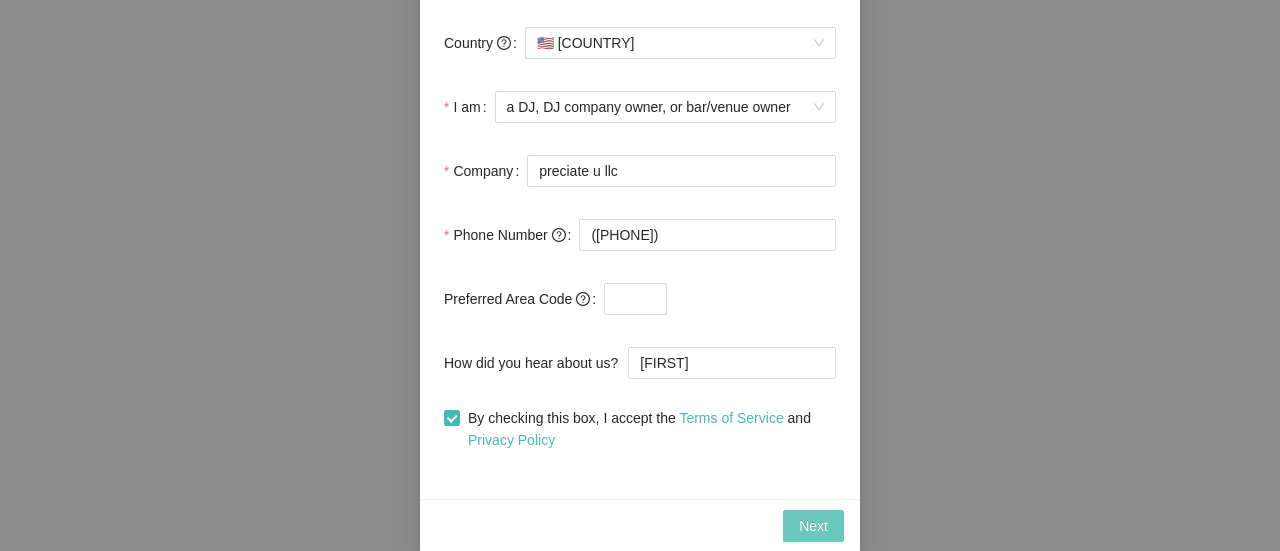 click on "Next" at bounding box center (813, 526) 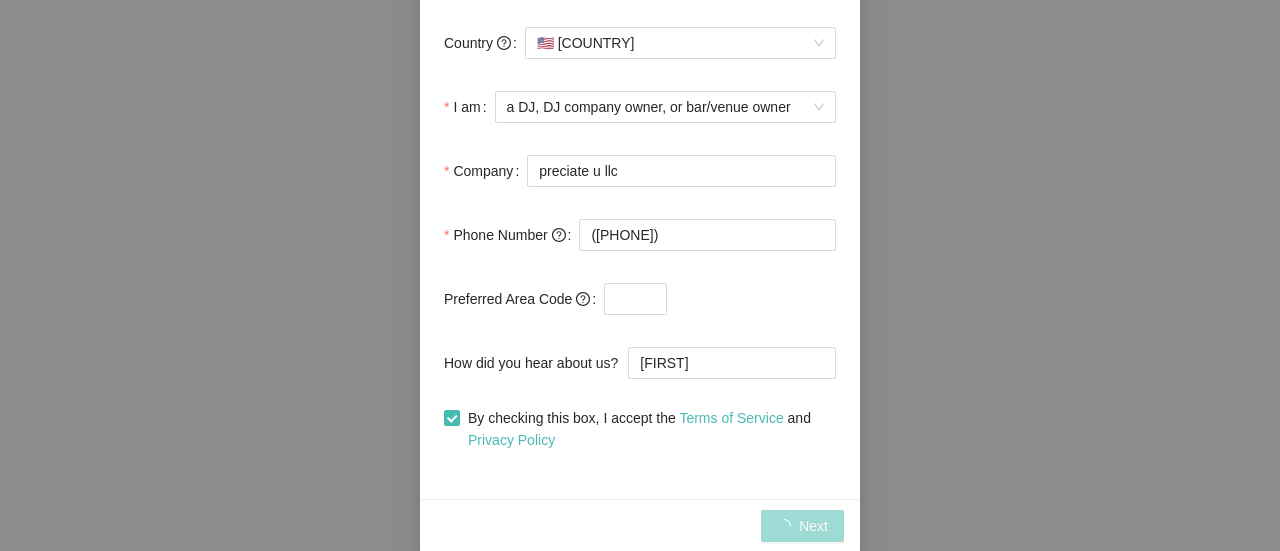 scroll, scrollTop: 0, scrollLeft: 0, axis: both 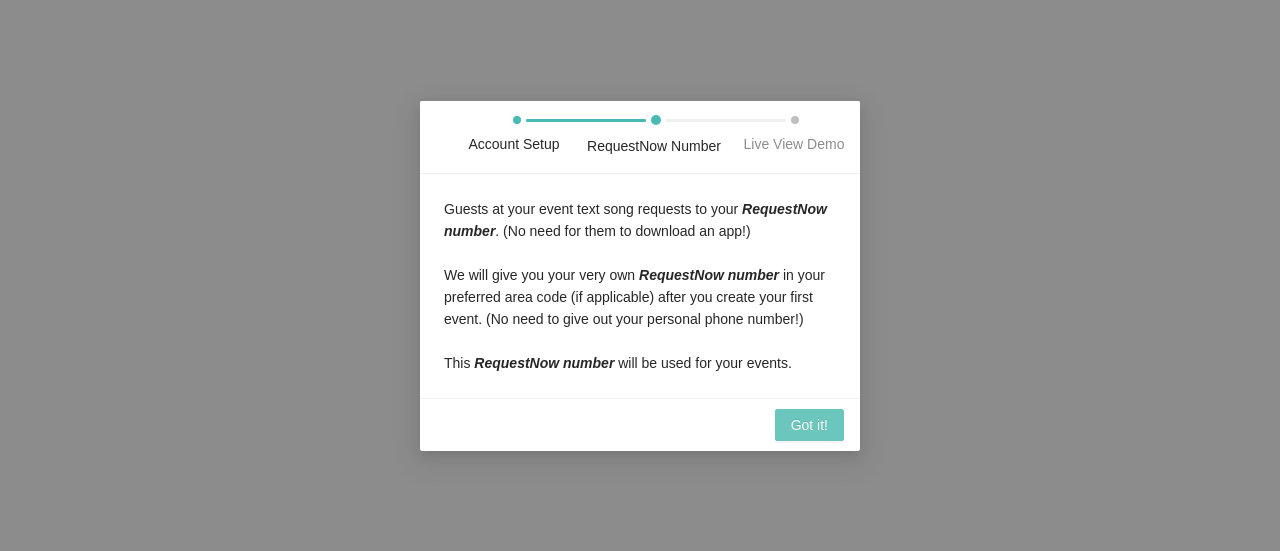 click on "Got it!" at bounding box center (809, 425) 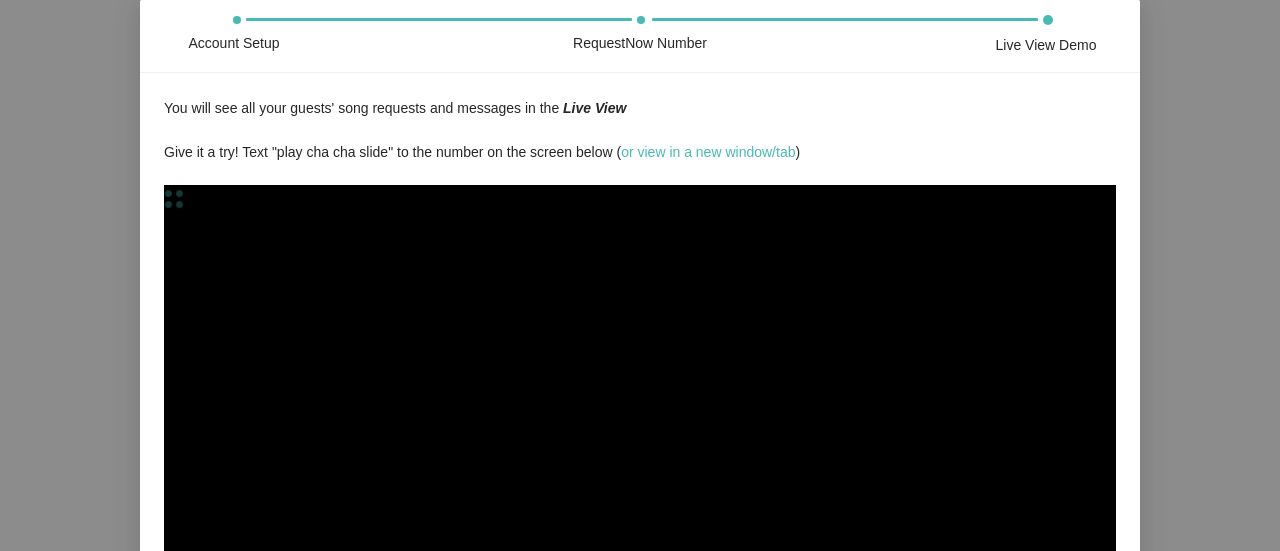 scroll, scrollTop: 0, scrollLeft: 0, axis: both 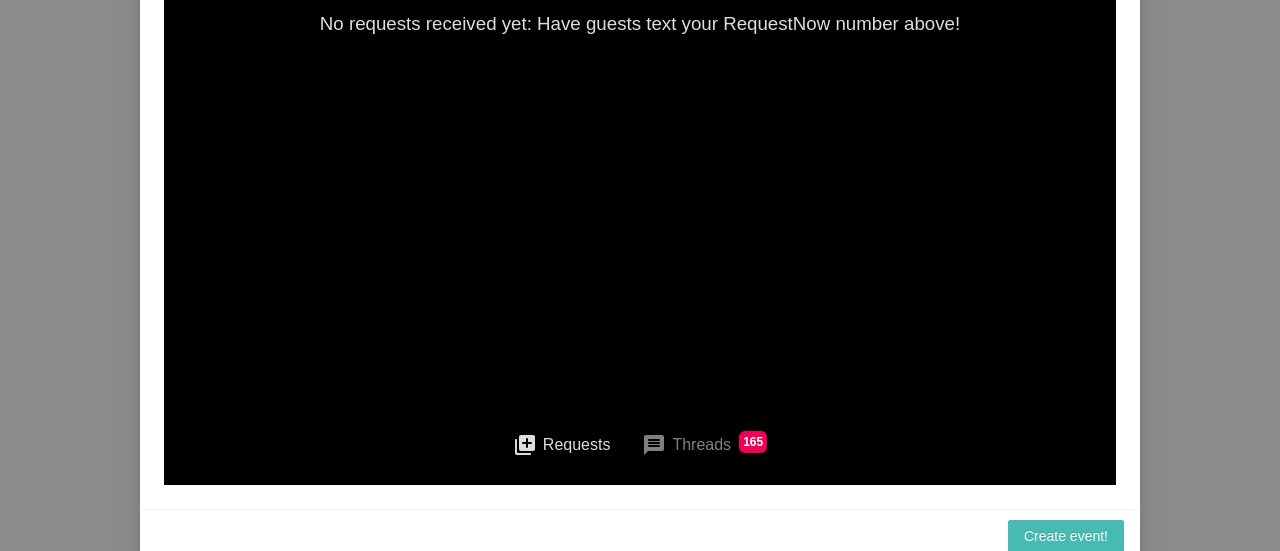 click on "([PHONE]) Demo ACTIVE Requests   (0) Sort Show Played No requests received yet: Have guests text your RequestNow number above!" at bounding box center (640, 94) 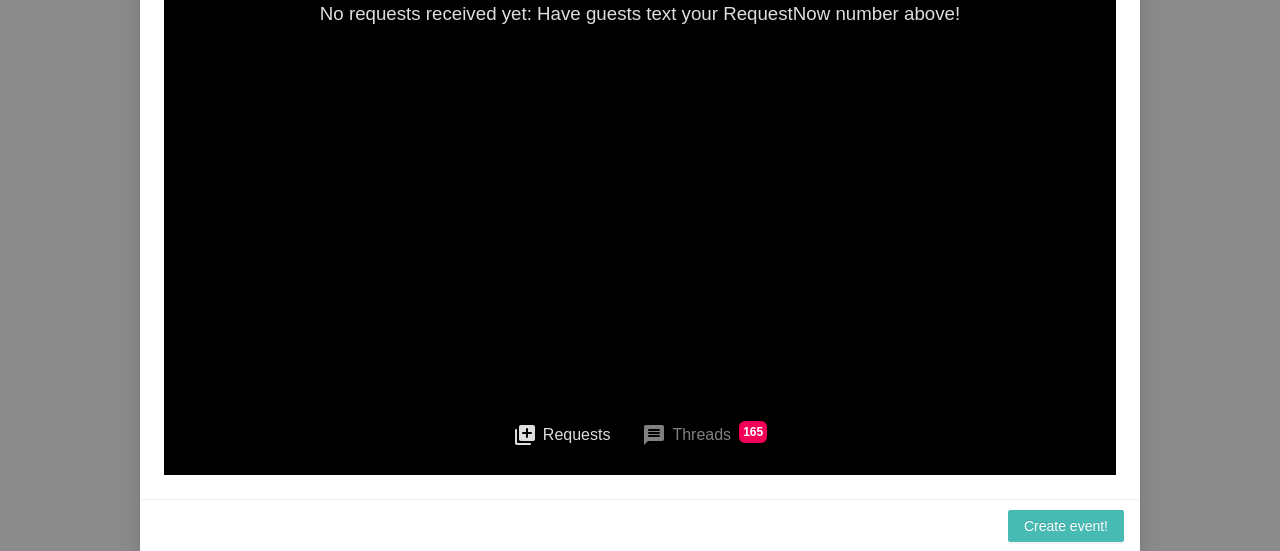 scroll, scrollTop: 0, scrollLeft: 0, axis: both 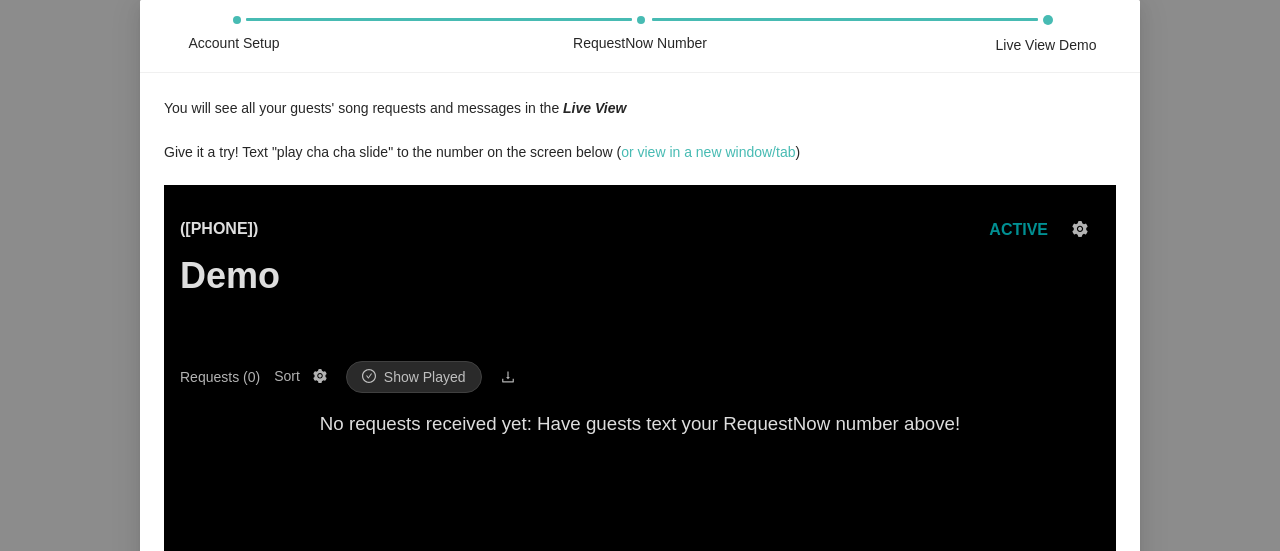 click on "RequestNow Number" at bounding box center (640, 43) 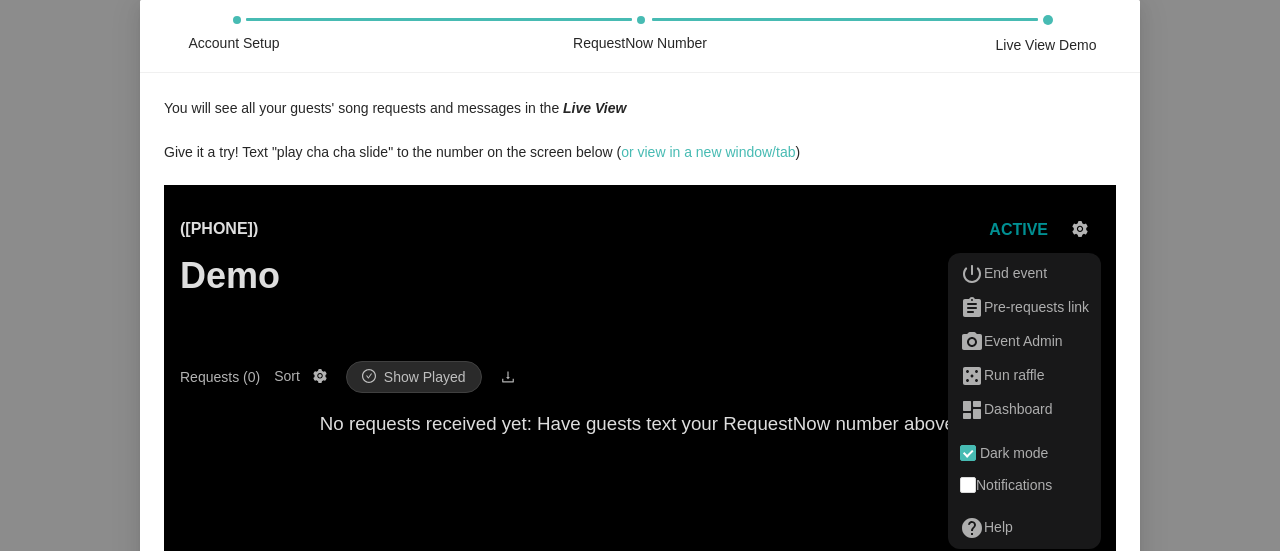 click on "Account RequestNow Number Live View Demo You will see all your guests' song requests and messages in the   Live View Give it a try! Text "play cha cha slide" to the number on the screen below ( or view in a new window/tab ) Create event!" at bounding box center (640, 275) 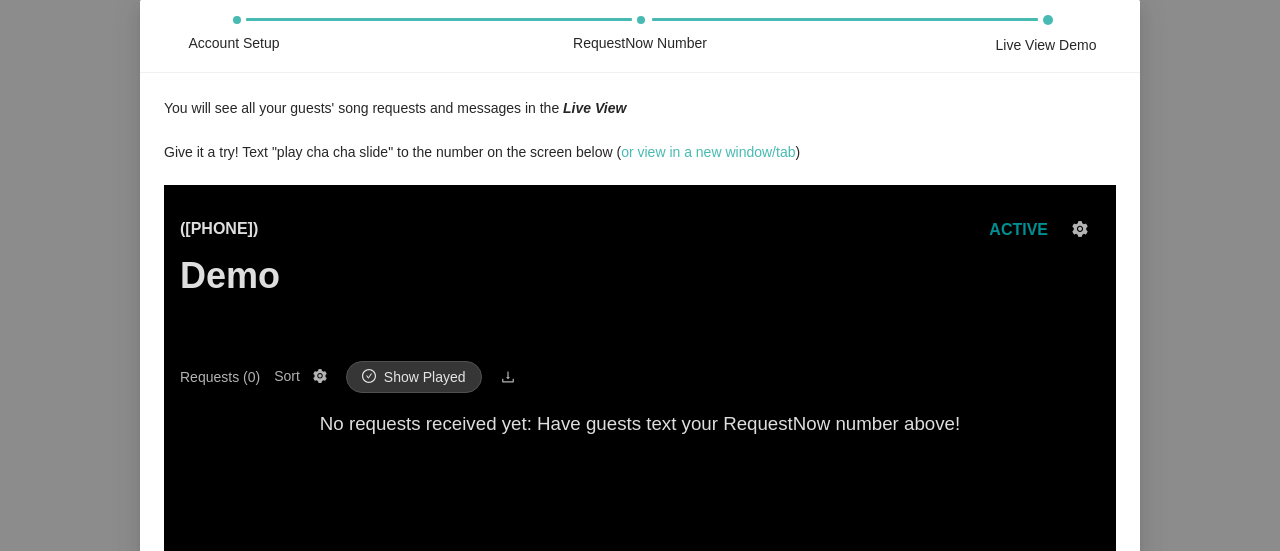 click on "Show Played" at bounding box center (425, 377) 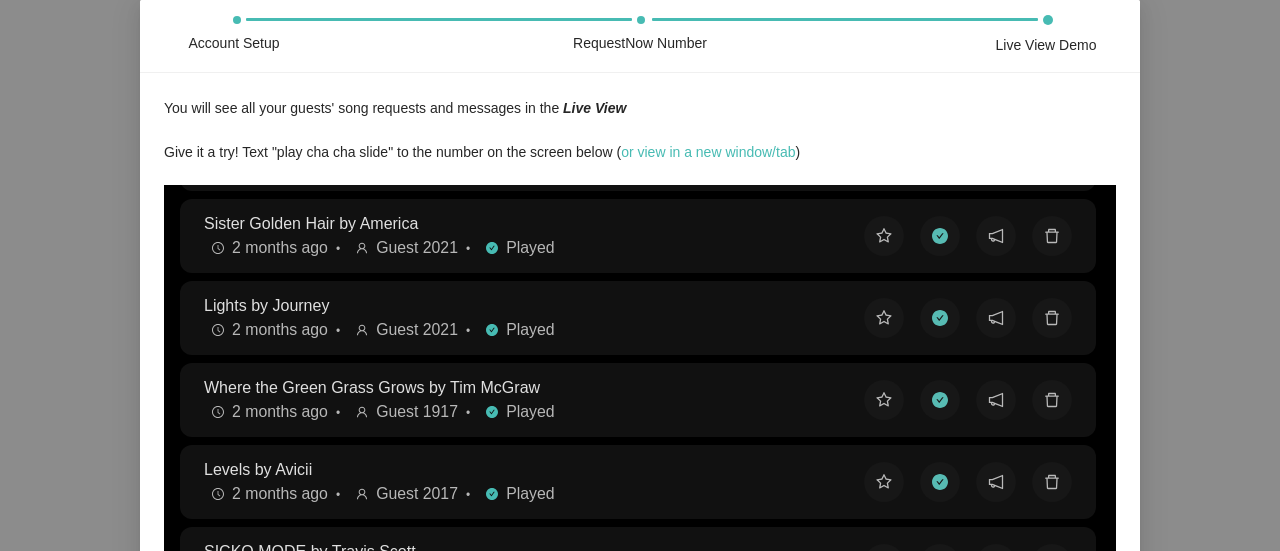 scroll, scrollTop: 2000, scrollLeft: 0, axis: vertical 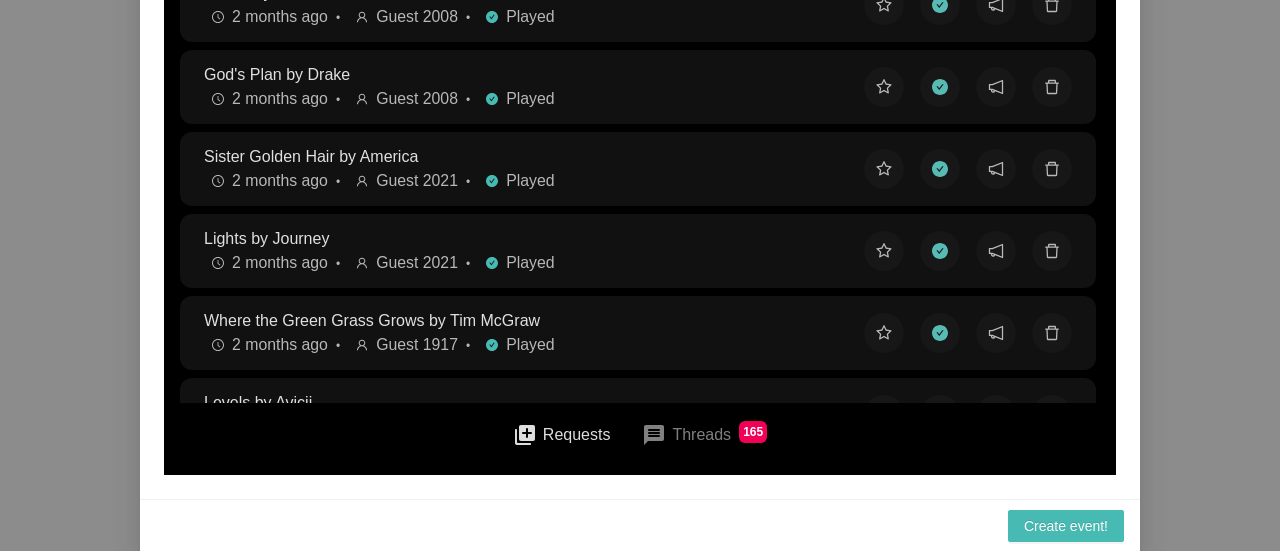 click on "Account RequestNow Number Live View Demo You will see all your guests' song requests and messages in the   Live View Give it a try! Text "play cha cha slide" to the number on the screen below ( or view in a new window/tab ) Create event!" at bounding box center [640, 275] 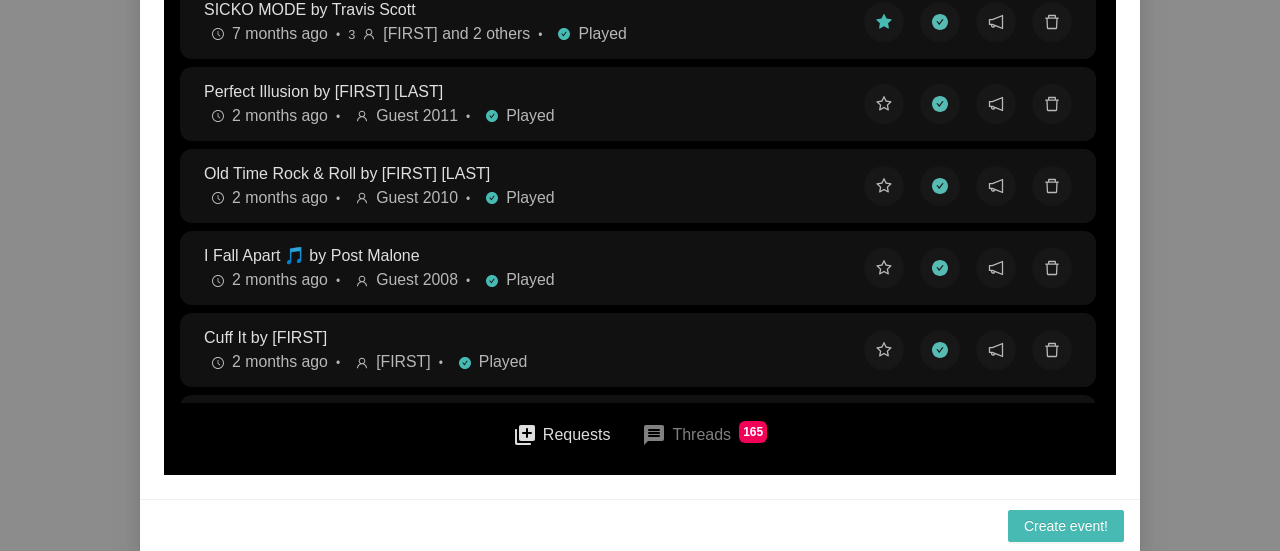 scroll, scrollTop: 1600, scrollLeft: 0, axis: vertical 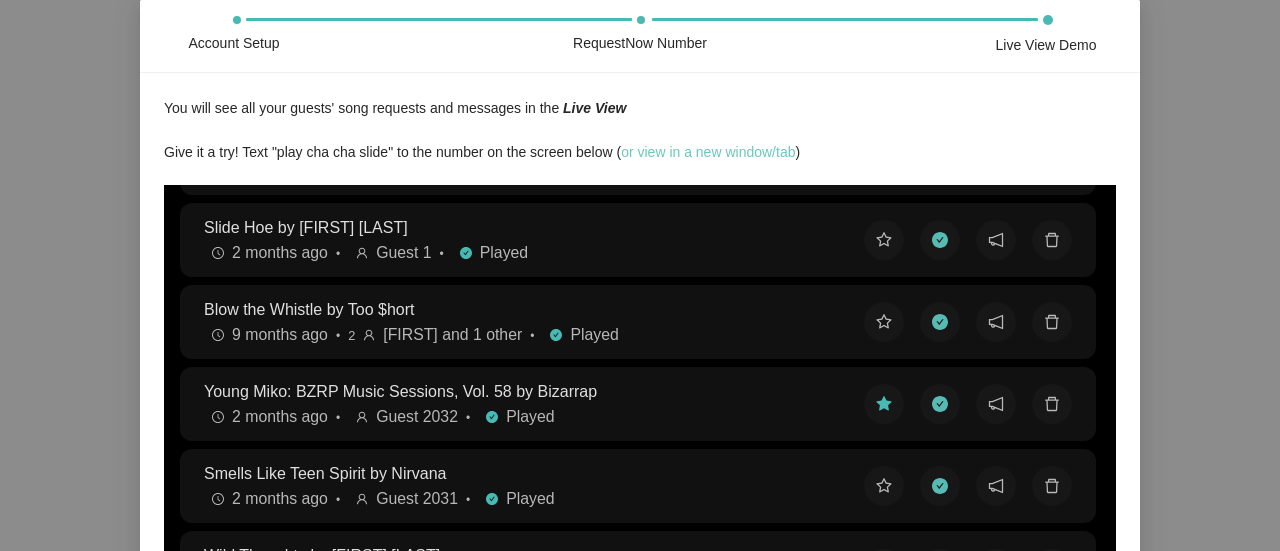click on "or view in a new window/tab" at bounding box center [708, 152] 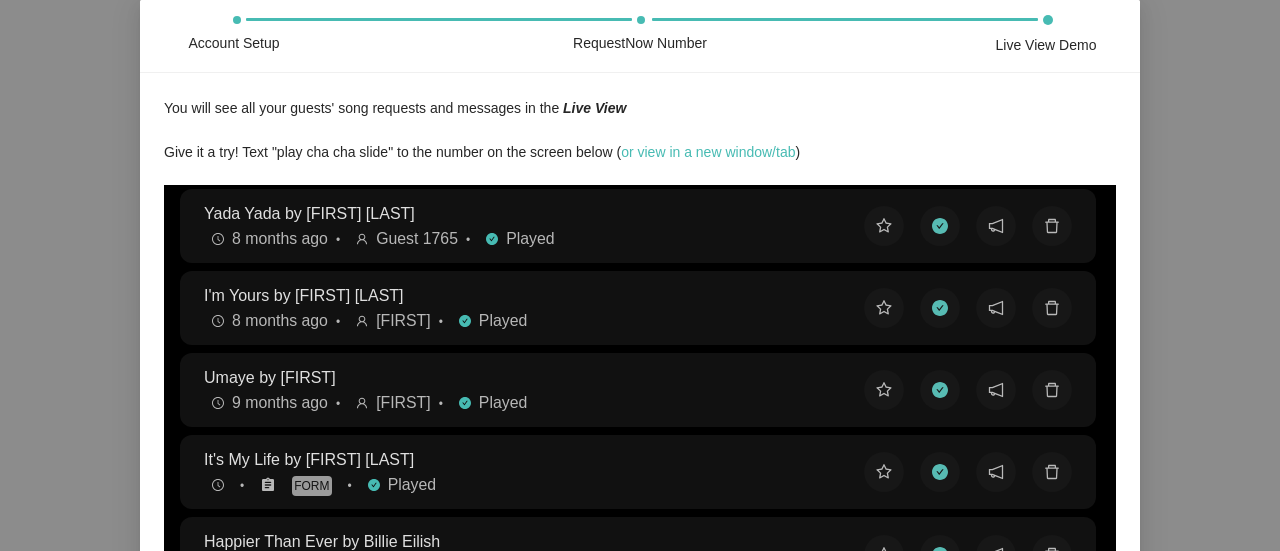 scroll, scrollTop: 12400, scrollLeft: 0, axis: vertical 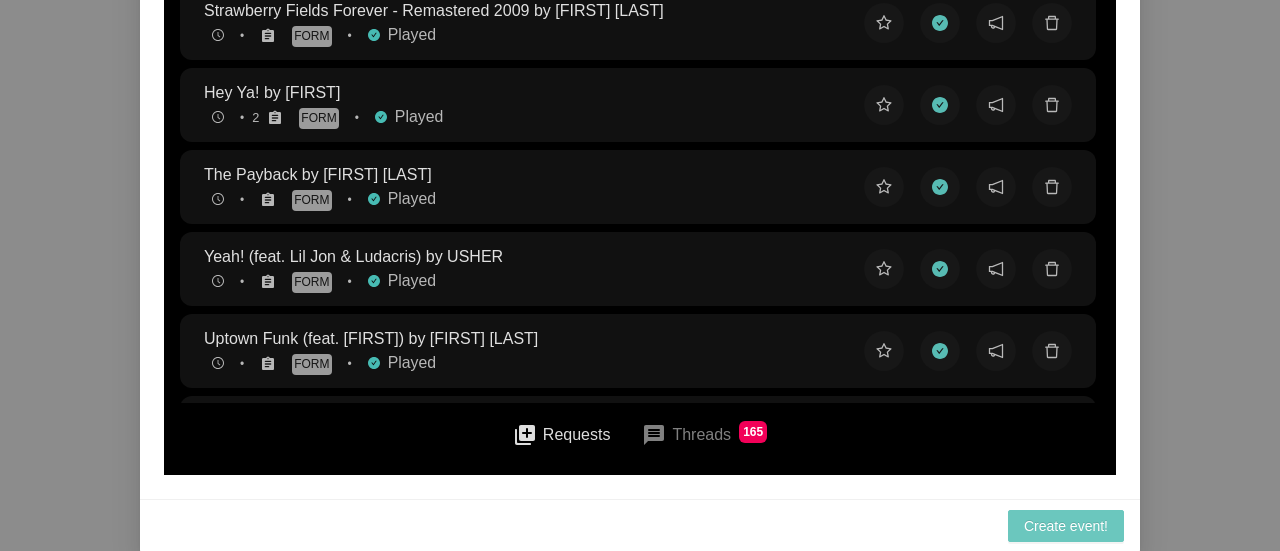 click on "Create event!" at bounding box center [1066, 526] 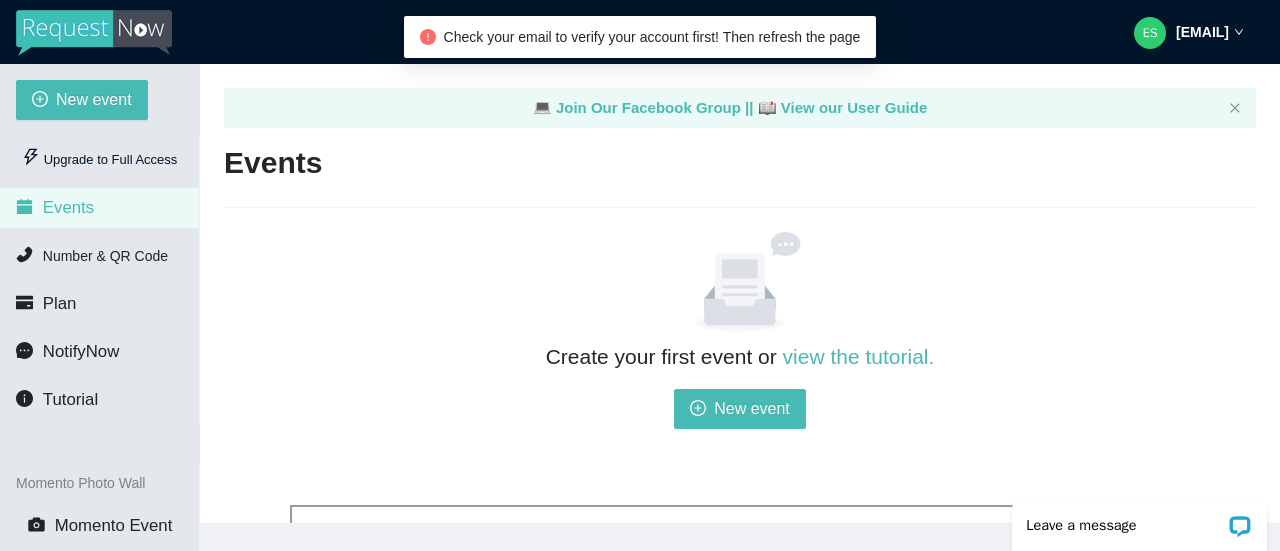 scroll, scrollTop: 0, scrollLeft: 0, axis: both 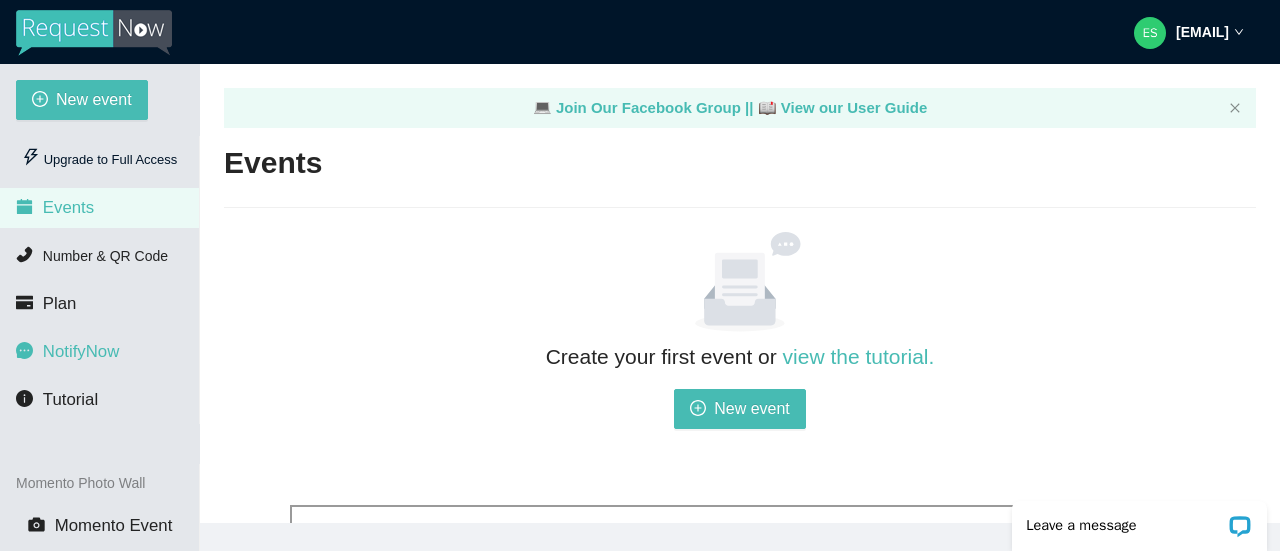 click on "NotifyNow" at bounding box center (81, 351) 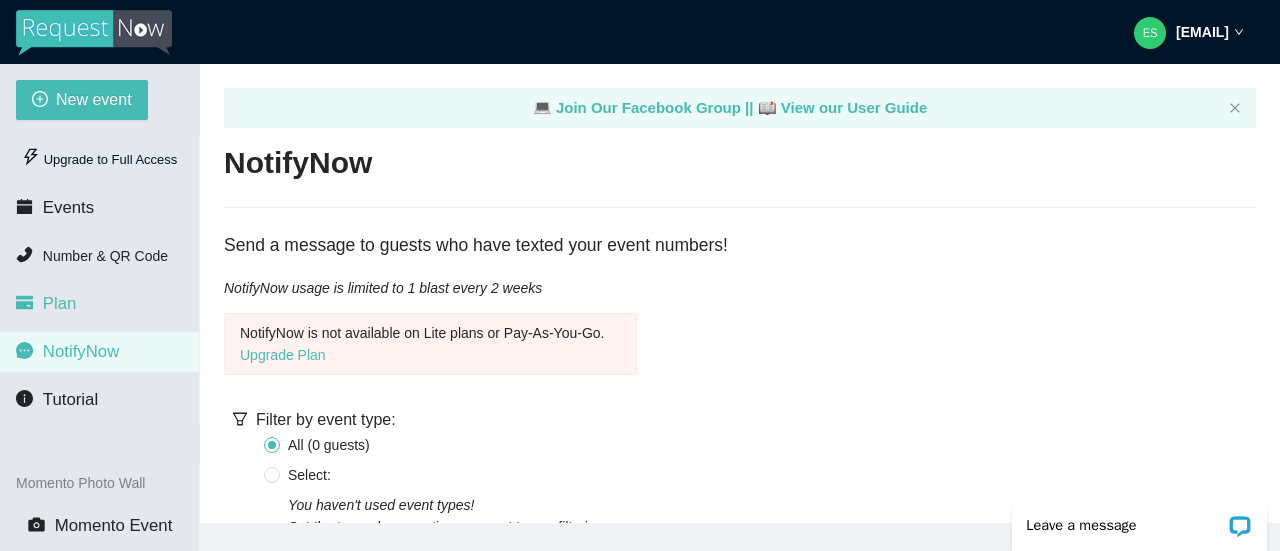scroll, scrollTop: 0, scrollLeft: 0, axis: both 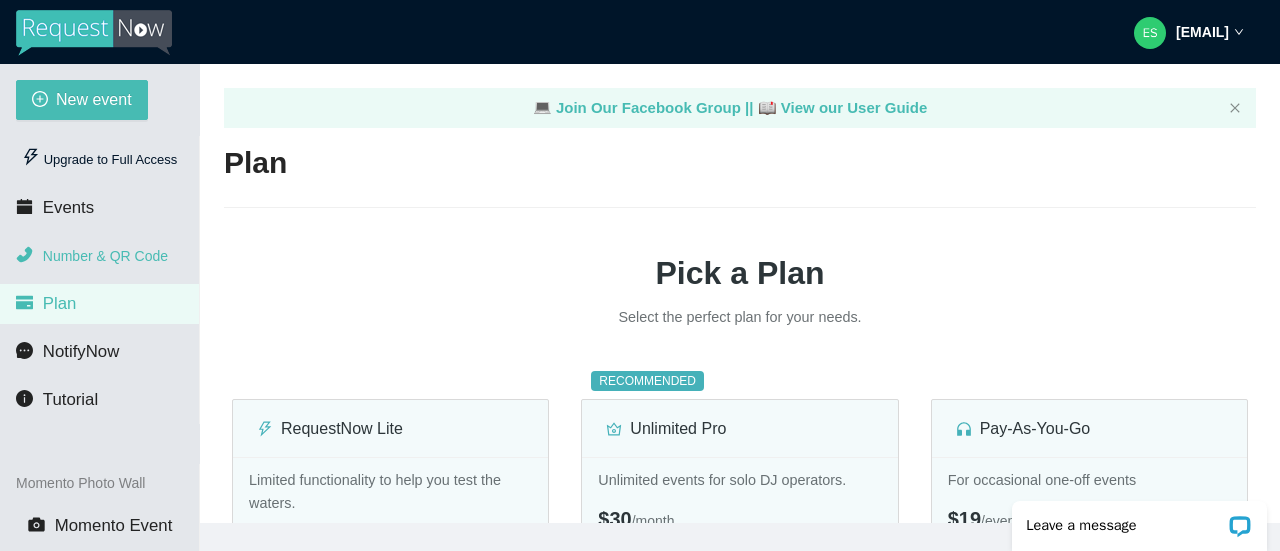 click on "Number & QR Code" at bounding box center (105, 256) 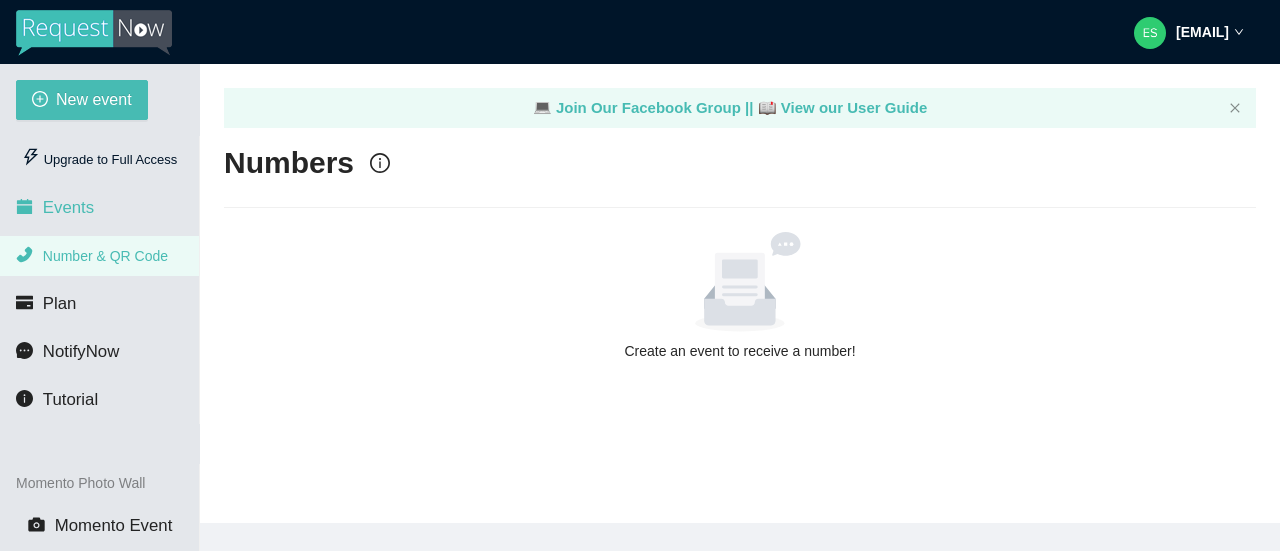 click on "Events" at bounding box center [68, 207] 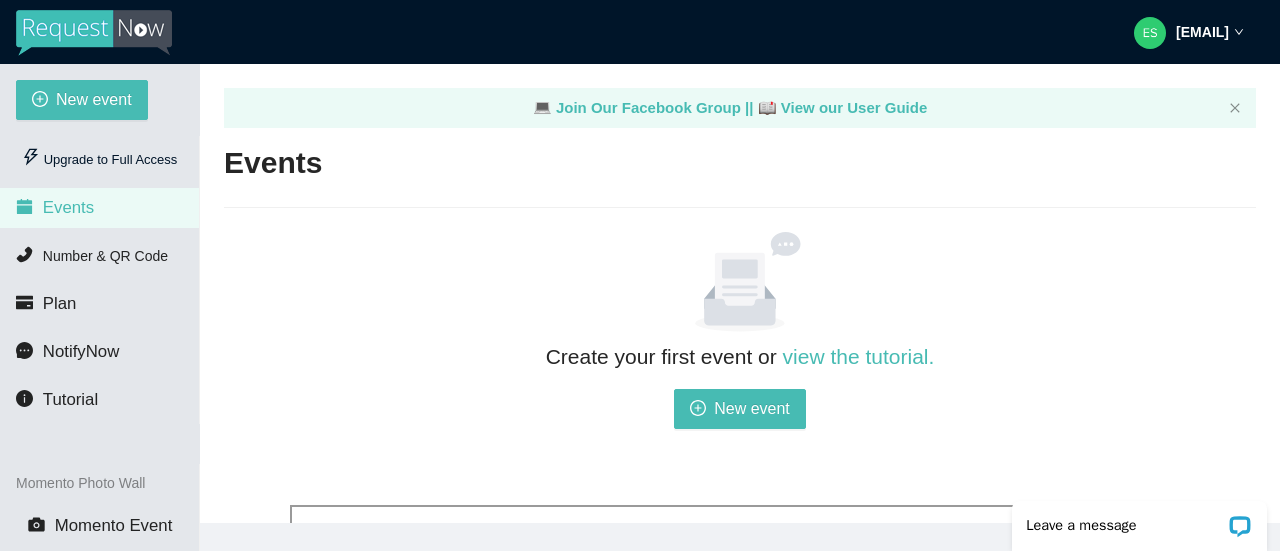 scroll, scrollTop: 0, scrollLeft: 0, axis: both 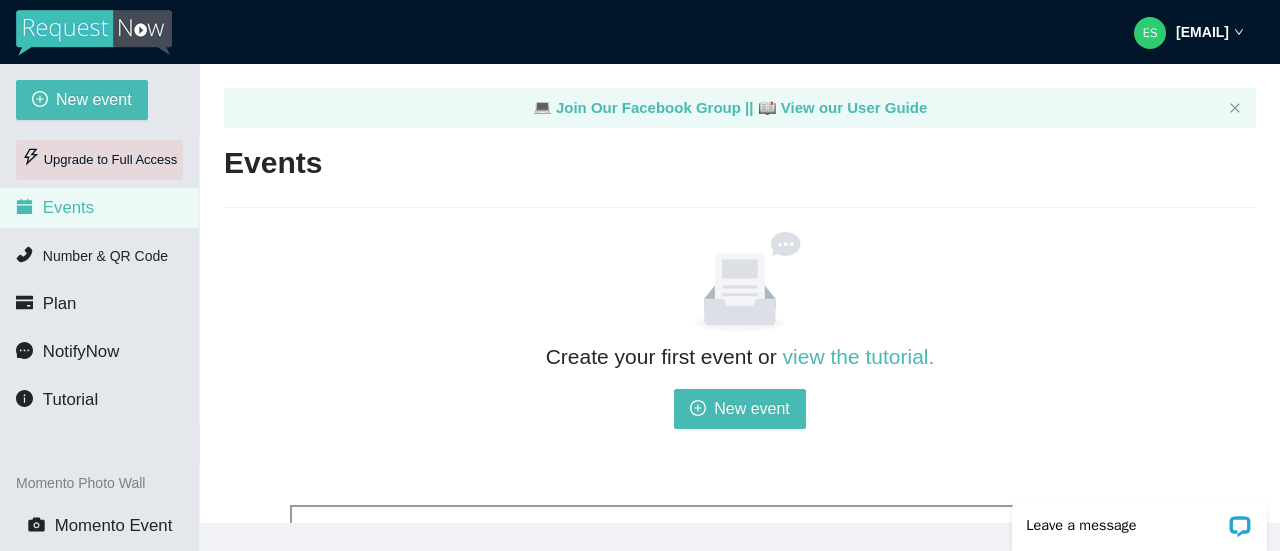click on "Upgrade to Full Access" at bounding box center (99, 160) 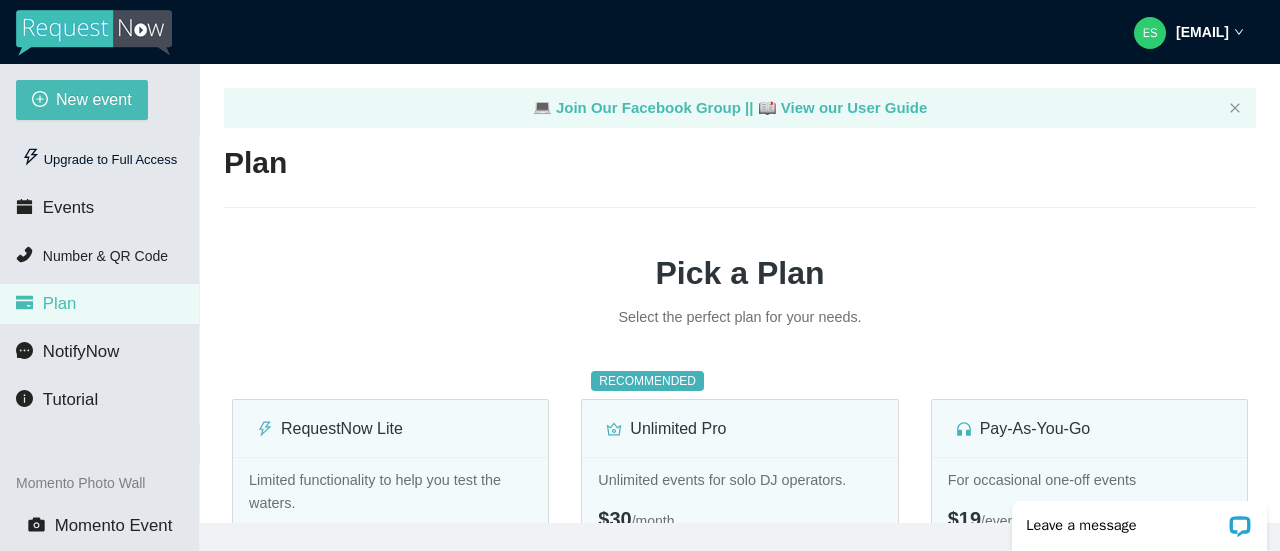 scroll, scrollTop: 0, scrollLeft: 0, axis: both 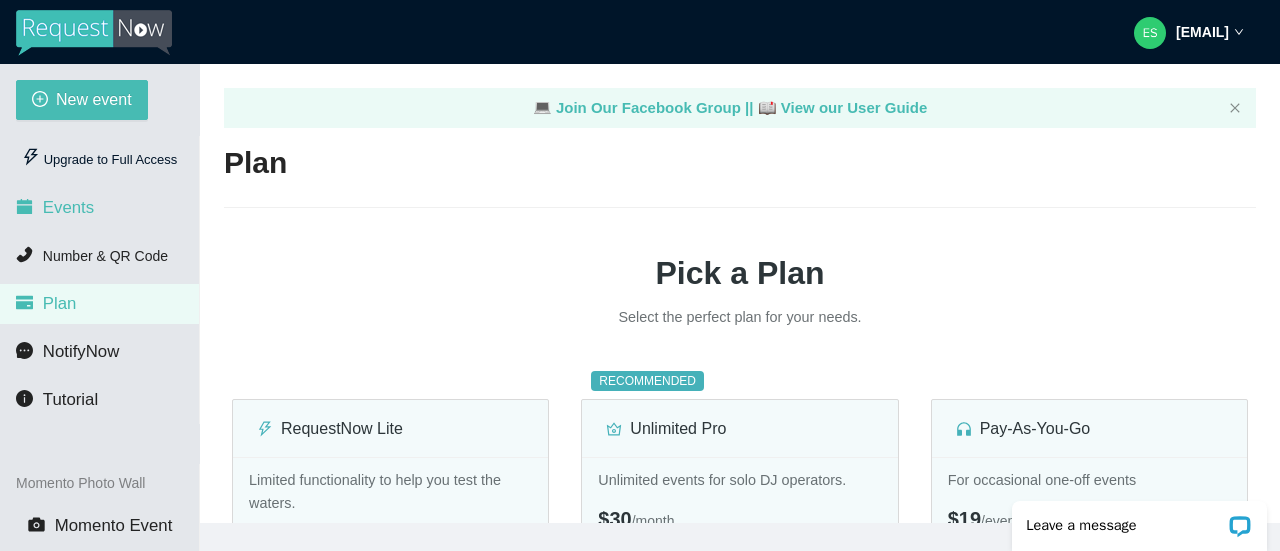 click on "Events" at bounding box center (68, 207) 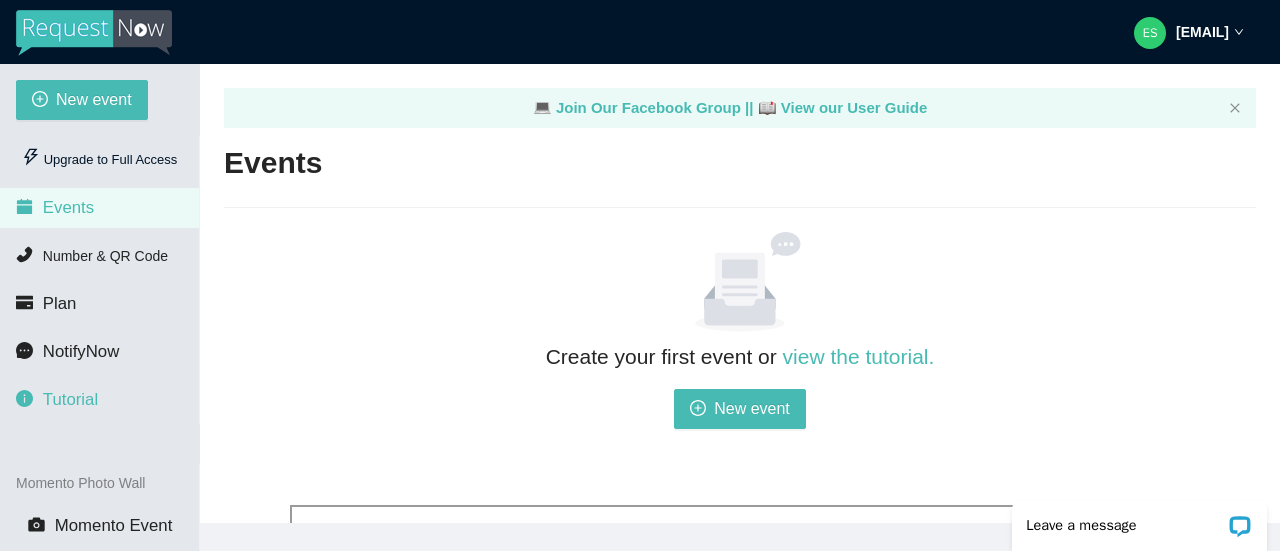 scroll, scrollTop: 0, scrollLeft: 0, axis: both 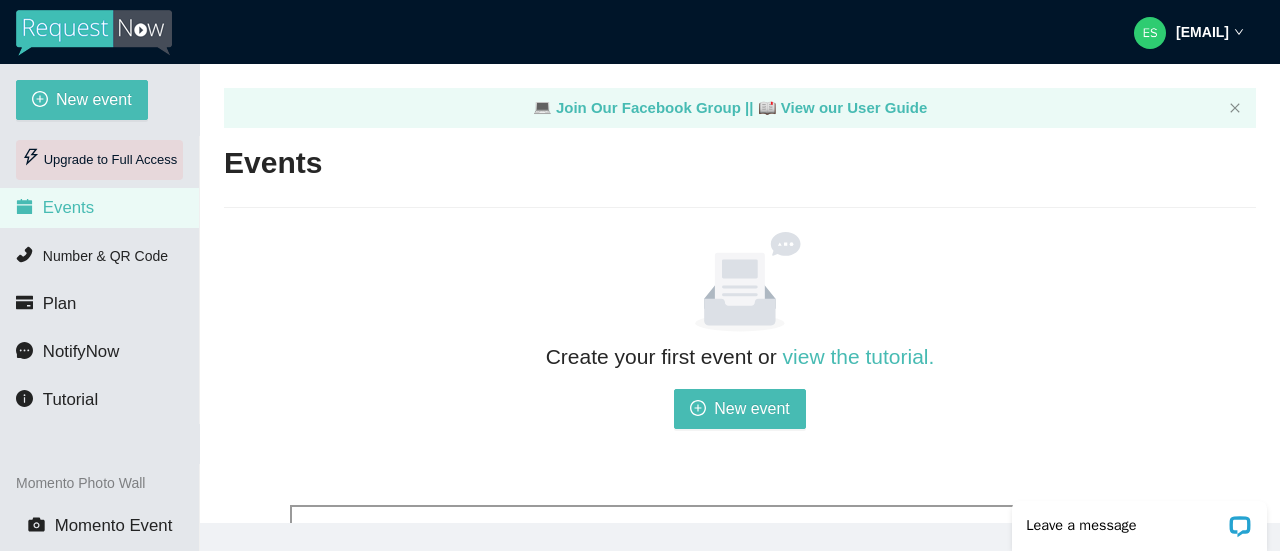 click on "Upgrade to Full Access" at bounding box center (99, 160) 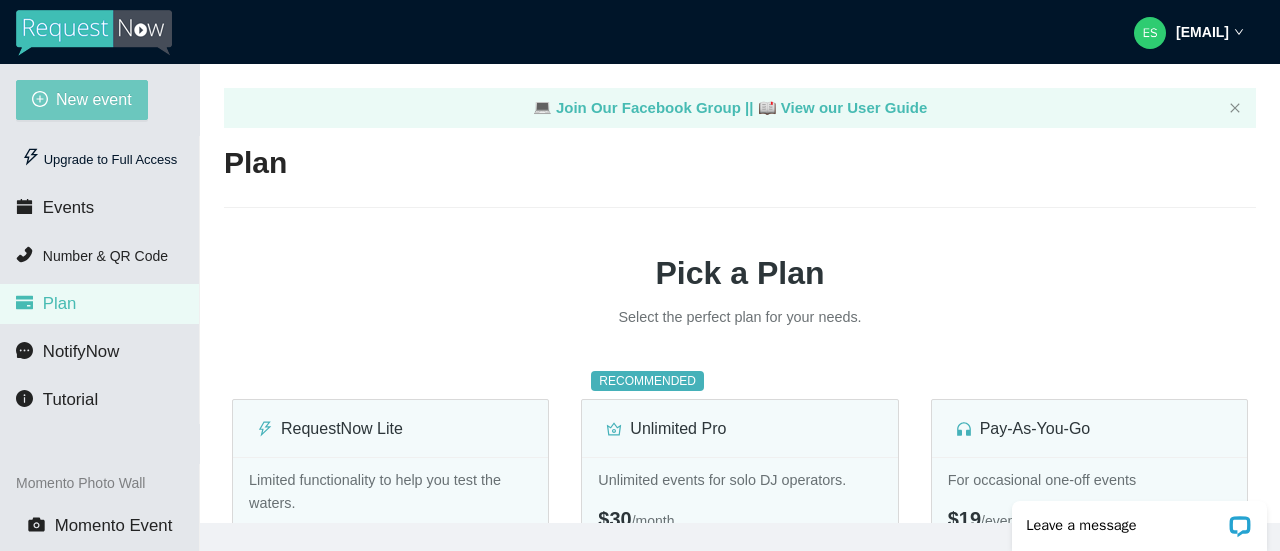 scroll, scrollTop: 0, scrollLeft: 0, axis: both 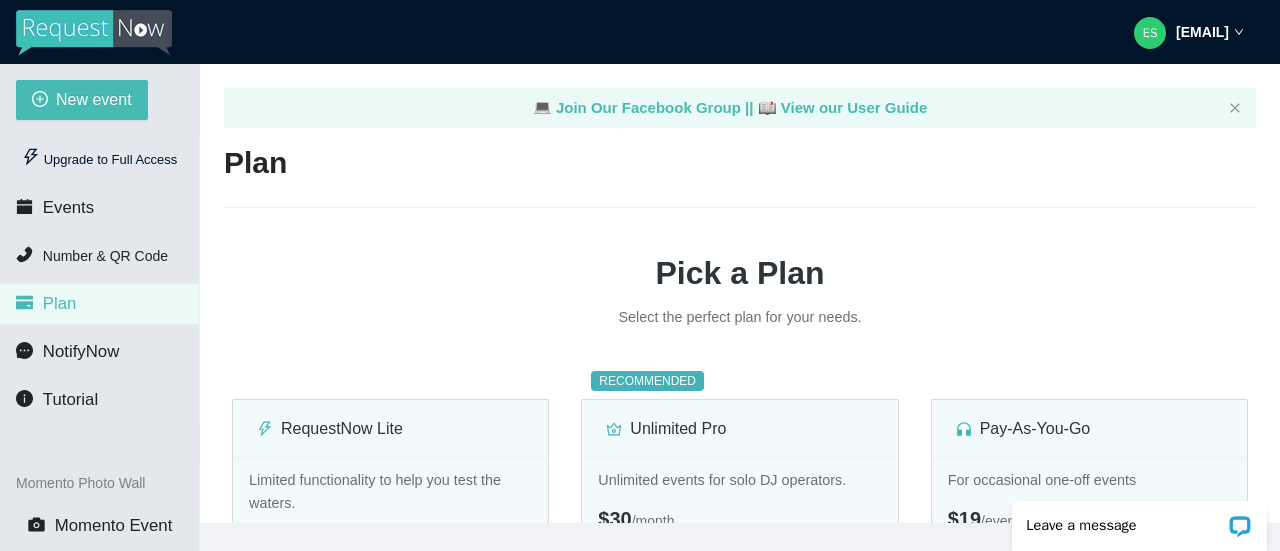 click at bounding box center (94, 33) 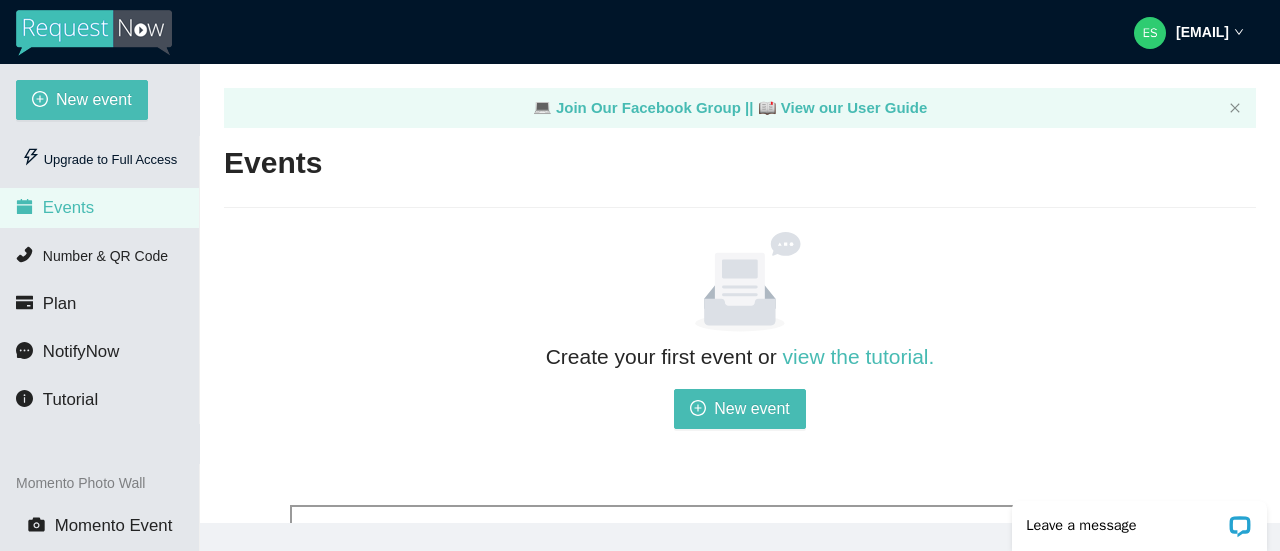 scroll, scrollTop: 0, scrollLeft: 0, axis: both 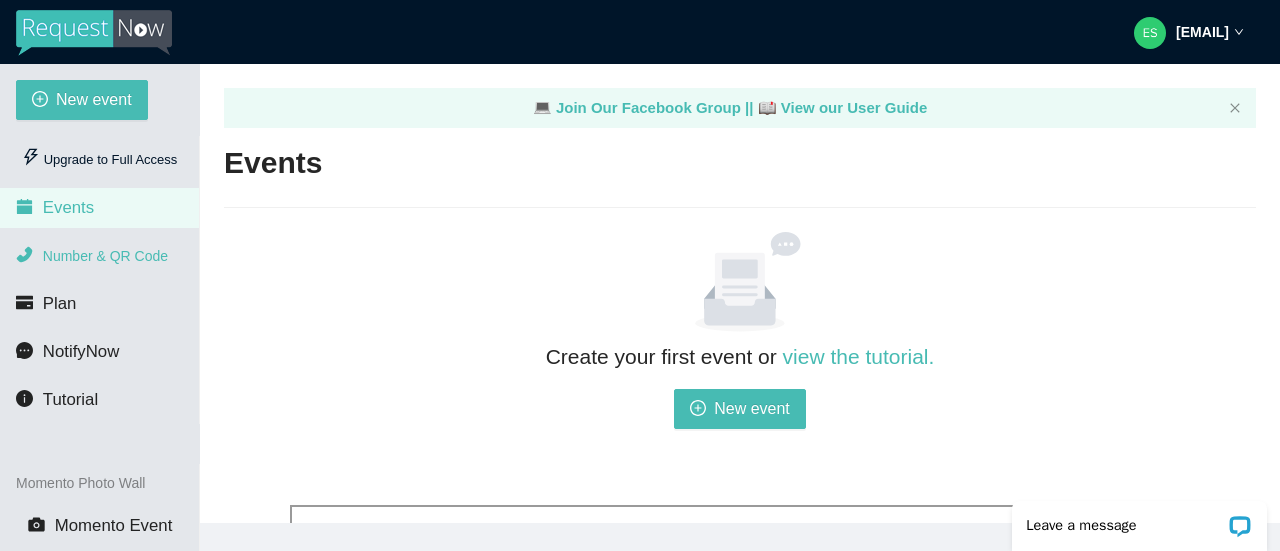 click on "Number & QR Code" at bounding box center (105, 256) 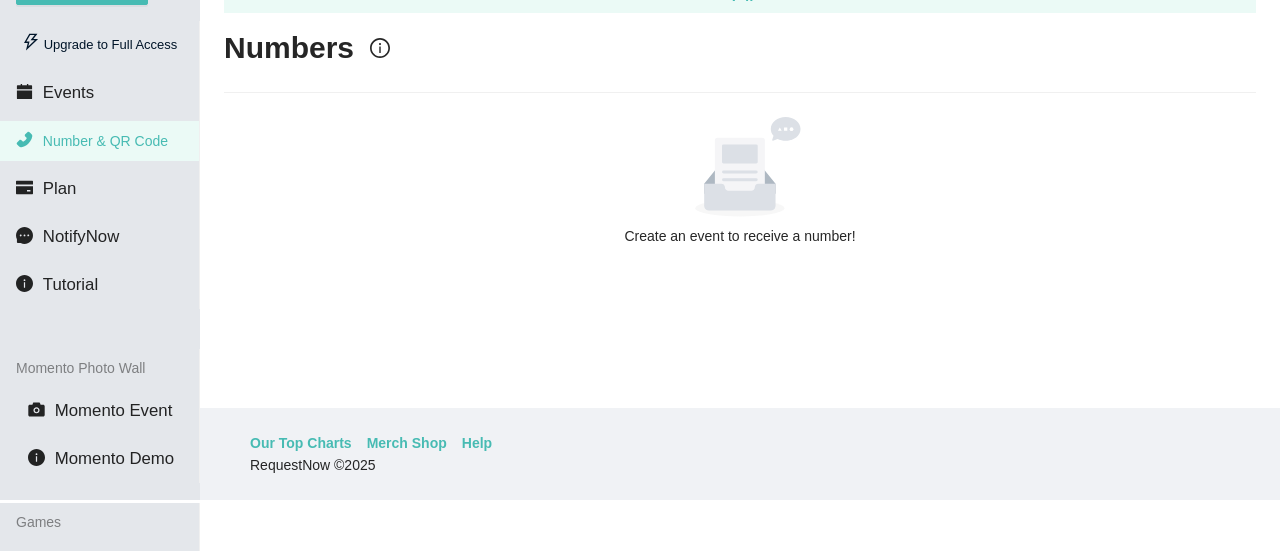 scroll, scrollTop: 152, scrollLeft: 0, axis: vertical 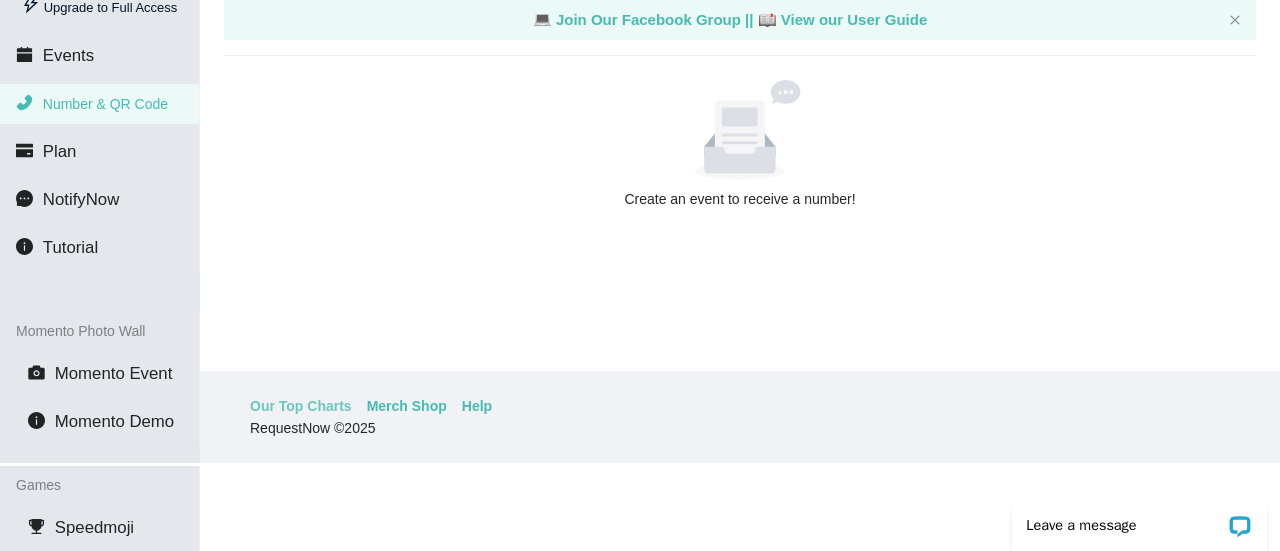 click on "Our Top Charts" at bounding box center [301, 406] 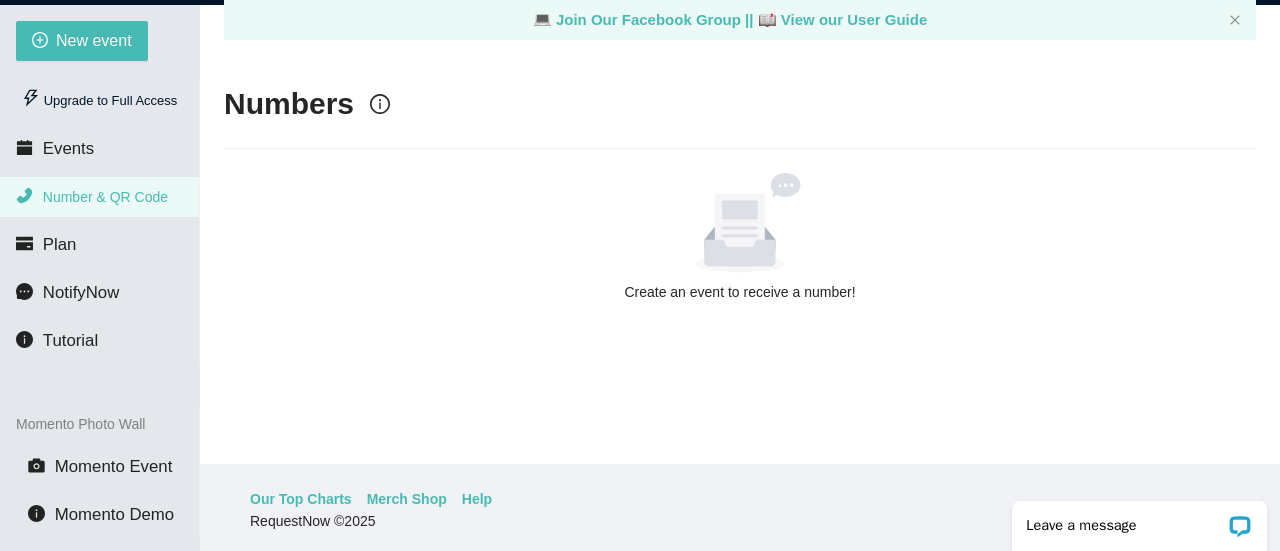 scroll, scrollTop: 0, scrollLeft: 0, axis: both 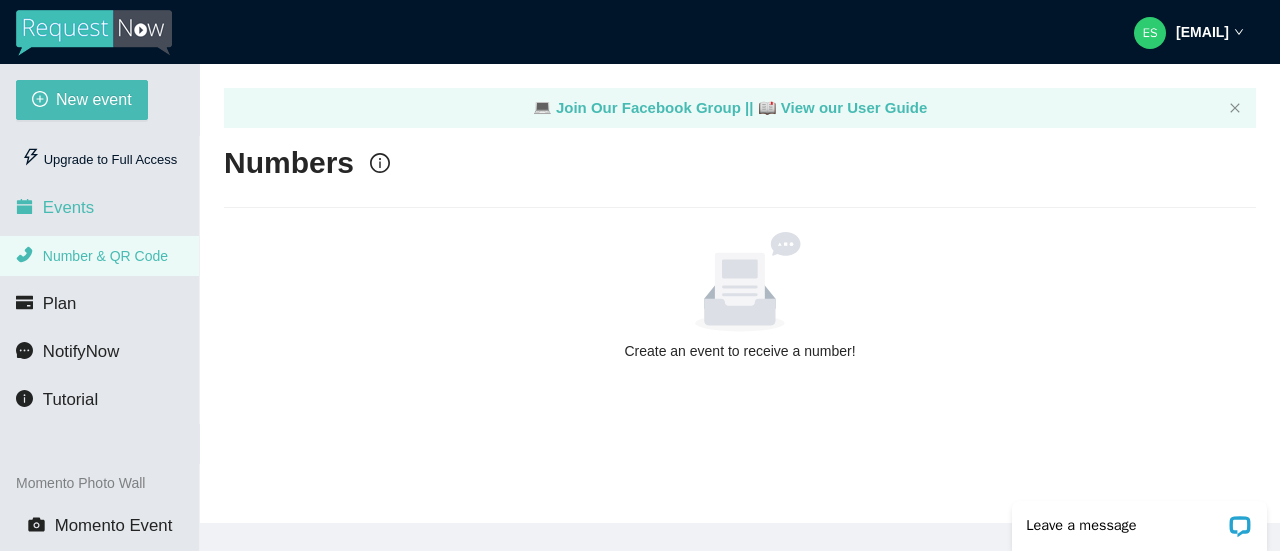 click on "Events" at bounding box center [68, 207] 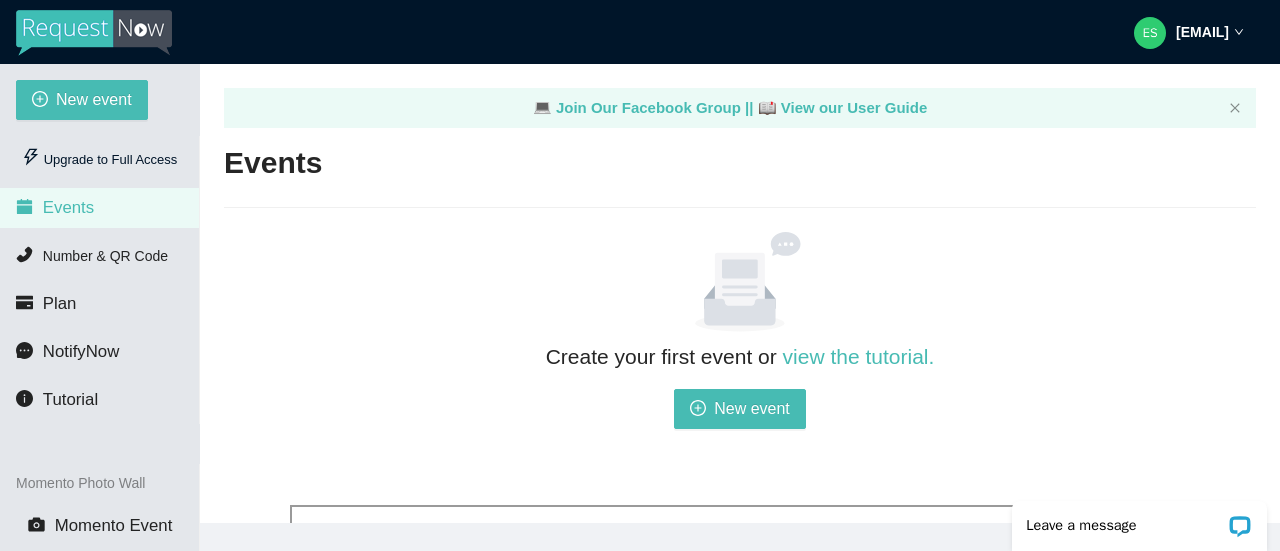 scroll, scrollTop: 0, scrollLeft: 0, axis: both 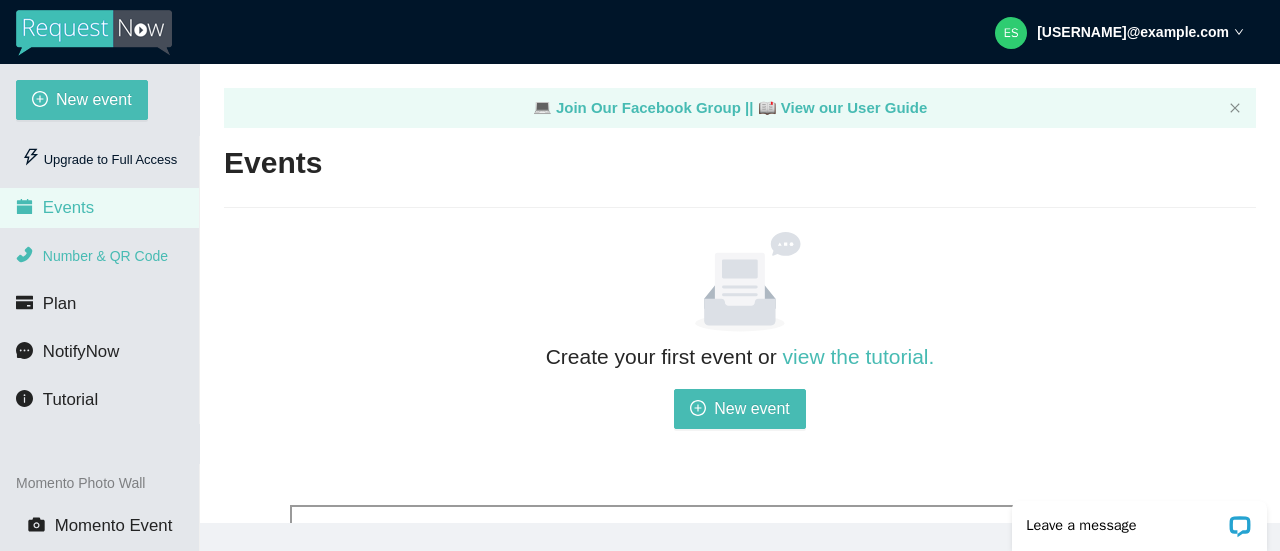 click on "Number & QR Code" at bounding box center [105, 256] 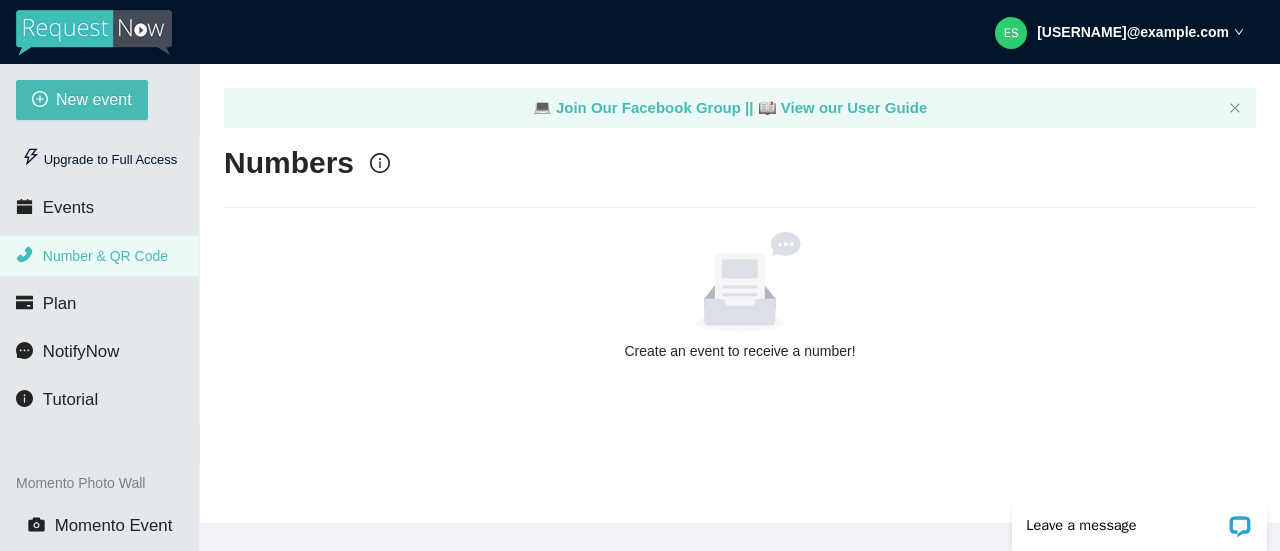 scroll, scrollTop: 0, scrollLeft: 0, axis: both 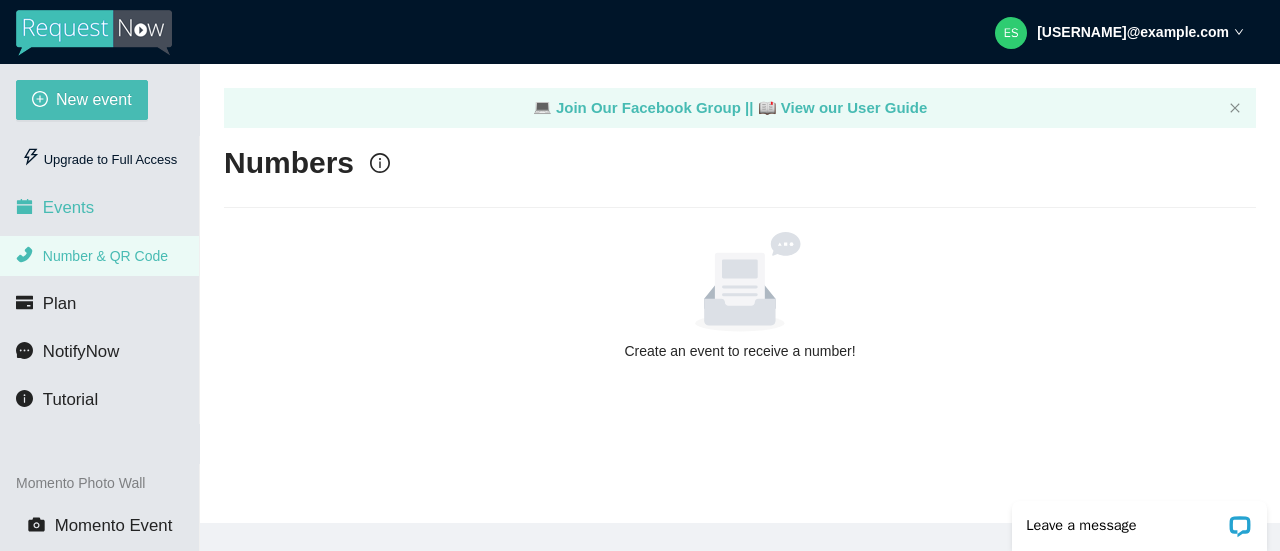 click on "Events" at bounding box center [68, 207] 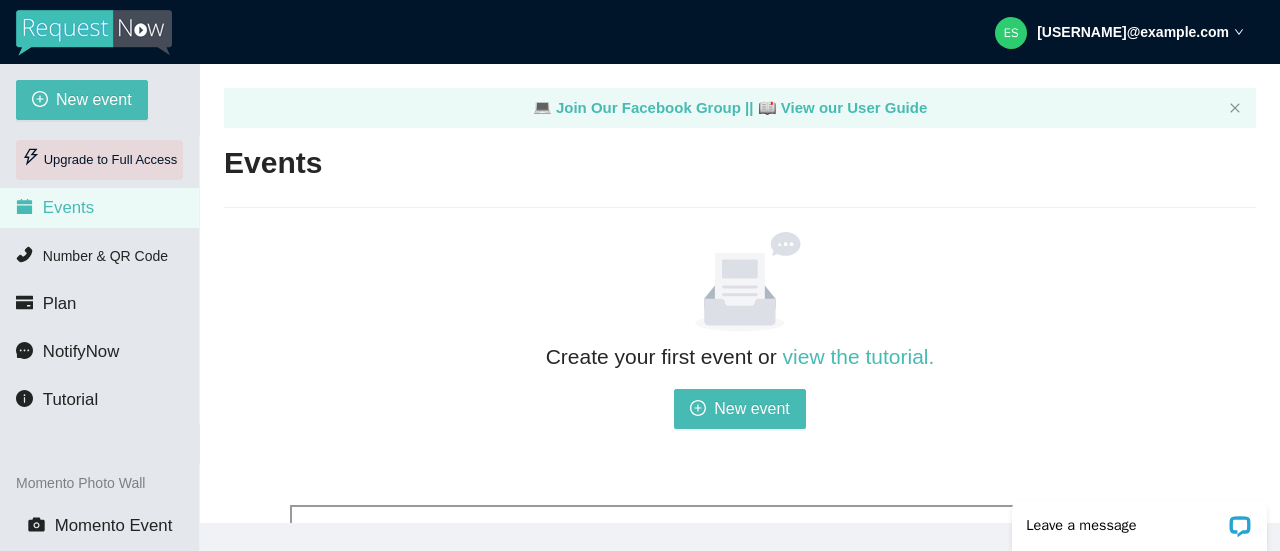 scroll, scrollTop: 0, scrollLeft: 0, axis: both 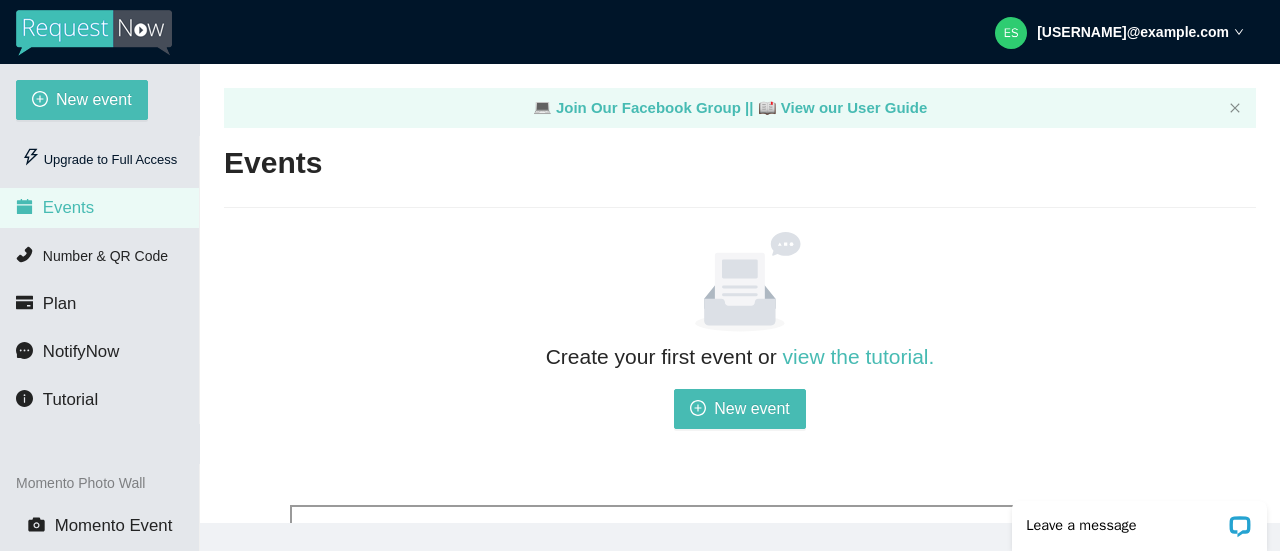 click on "Events" at bounding box center [68, 207] 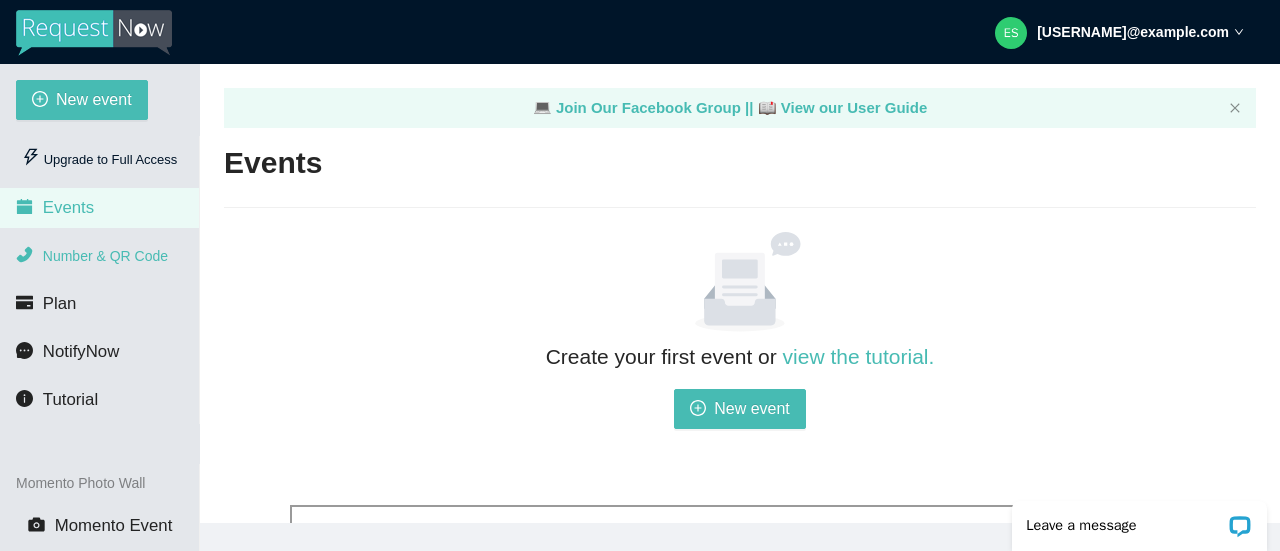 click on "Number & QR Code" at bounding box center [99, 256] 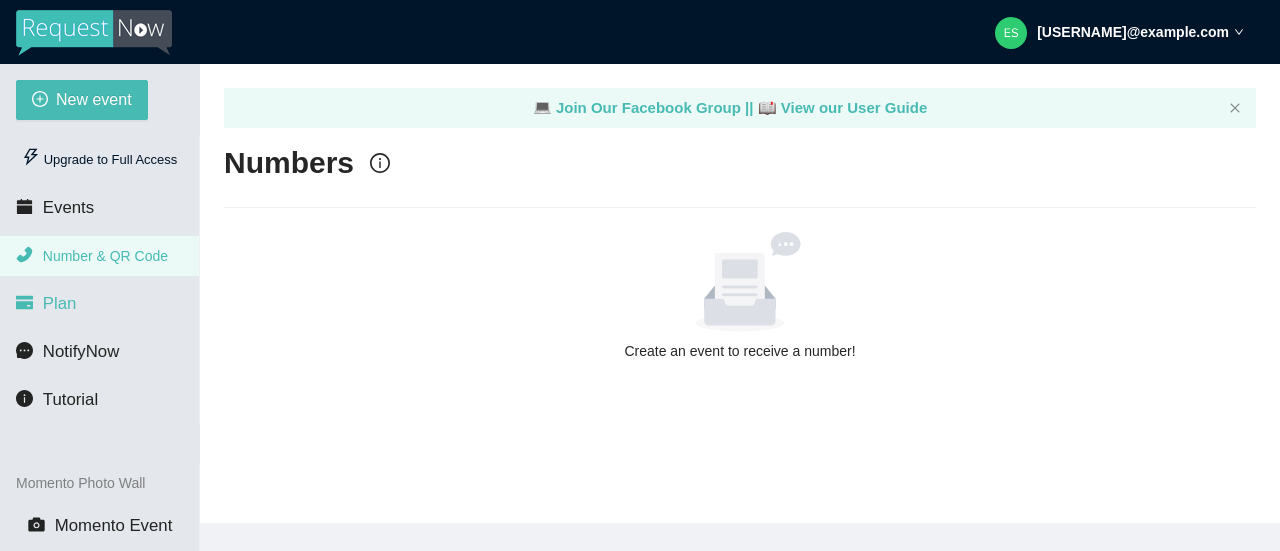click on "Plan" at bounding box center [99, 304] 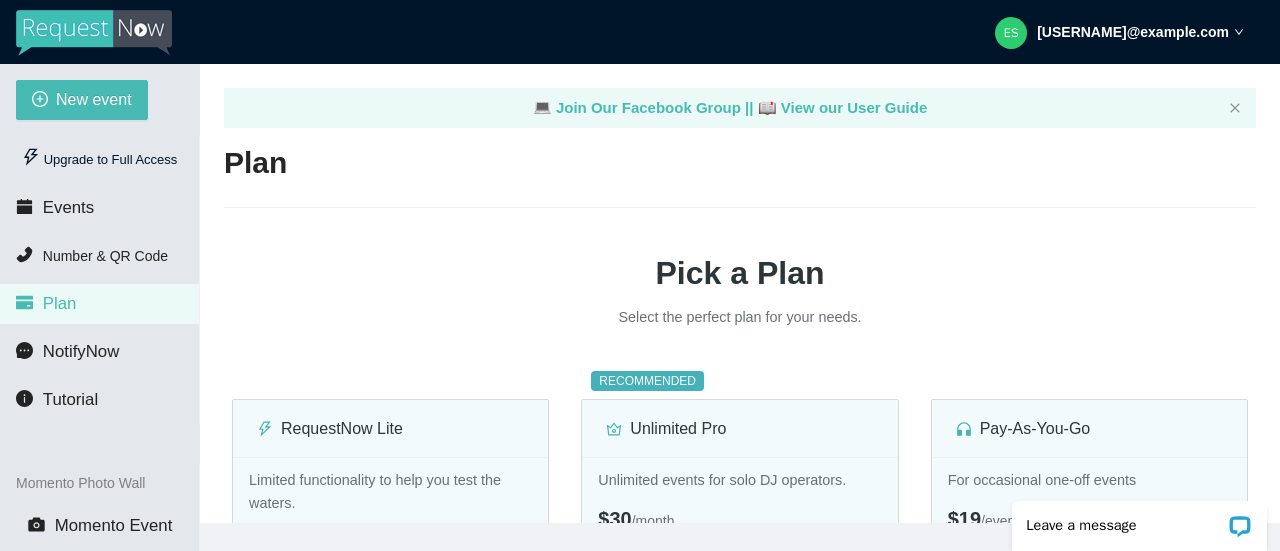 scroll, scrollTop: 0, scrollLeft: 0, axis: both 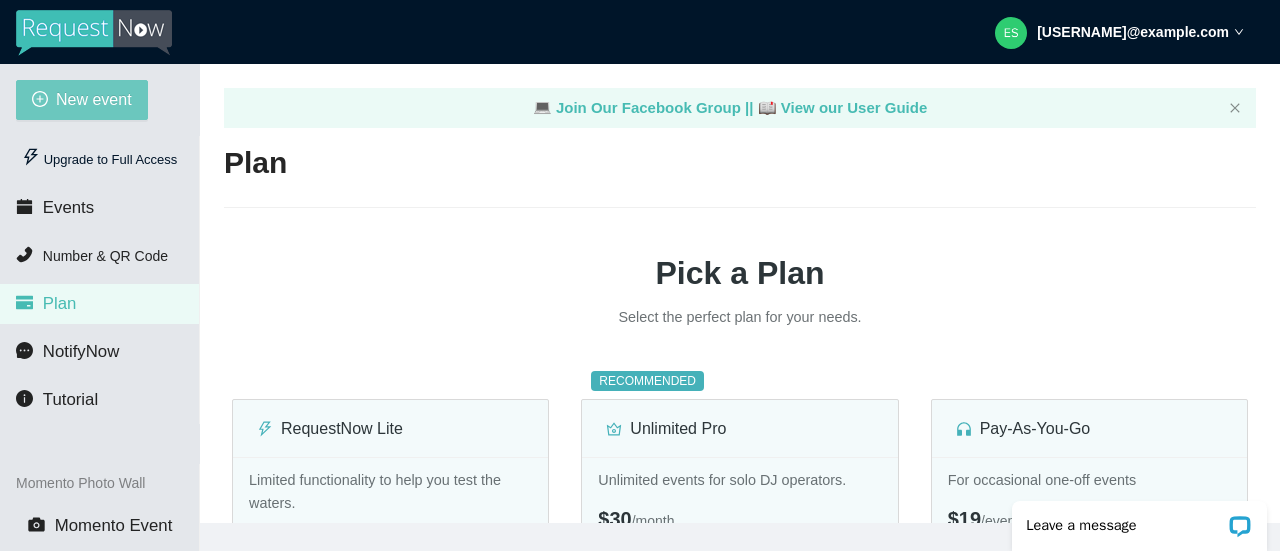click on "New event" at bounding box center (94, 99) 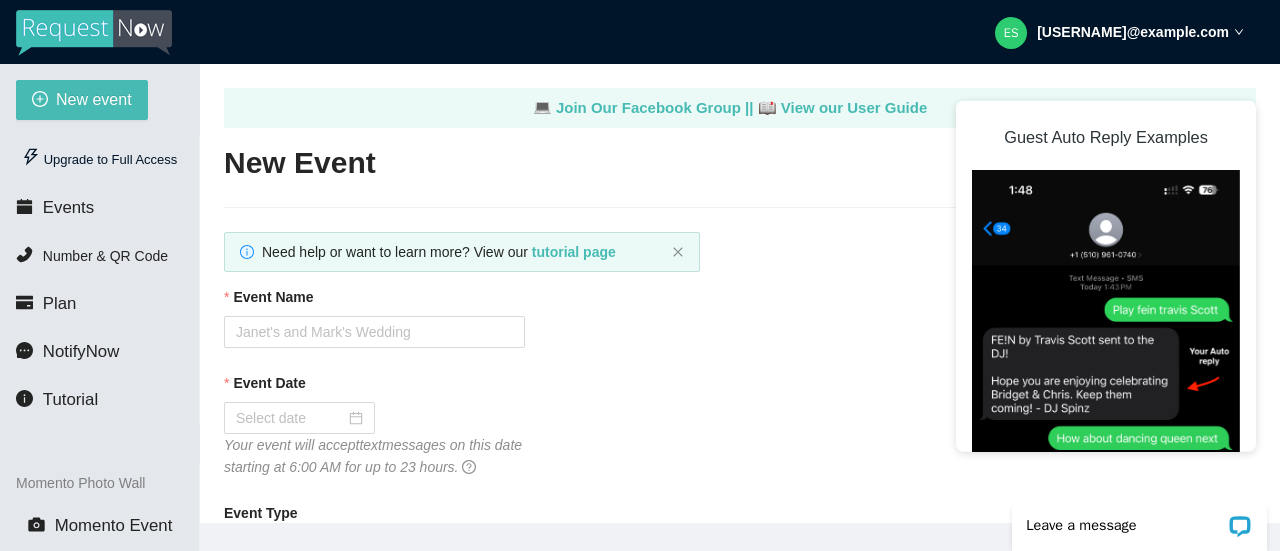 scroll, scrollTop: 0, scrollLeft: 0, axis: both 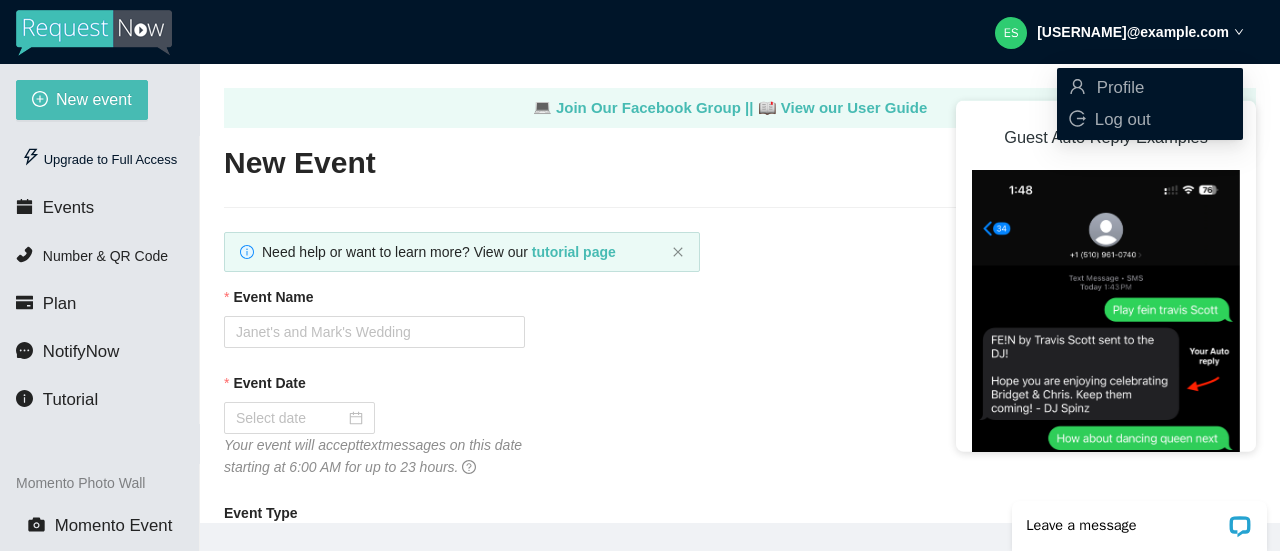 click on "esauari@gmail.com" at bounding box center [640, 32] 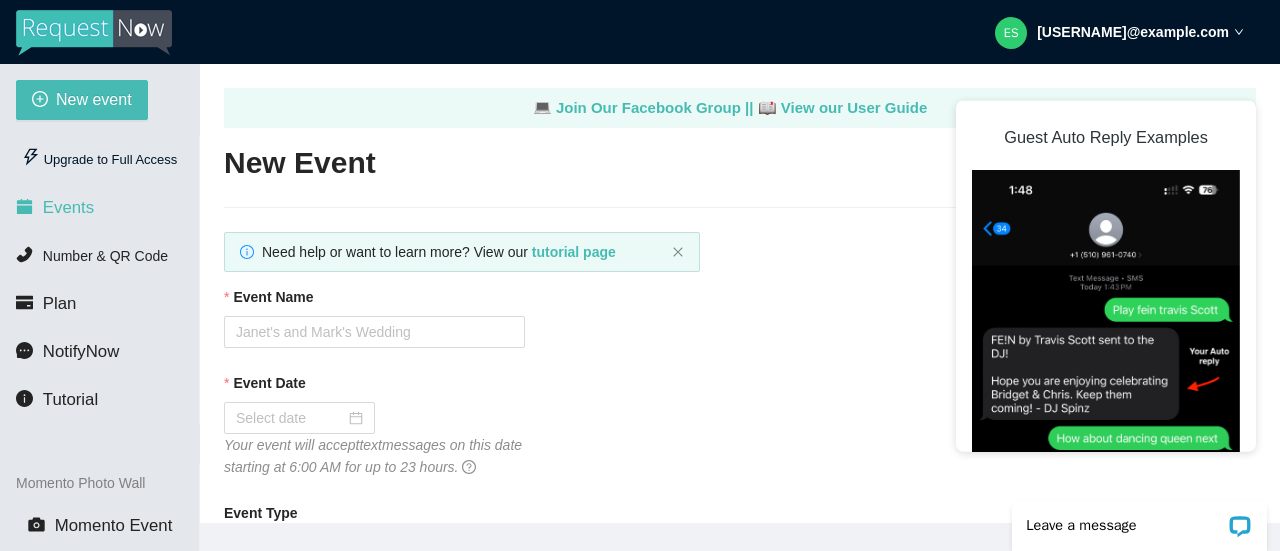 click on "Events" at bounding box center (68, 207) 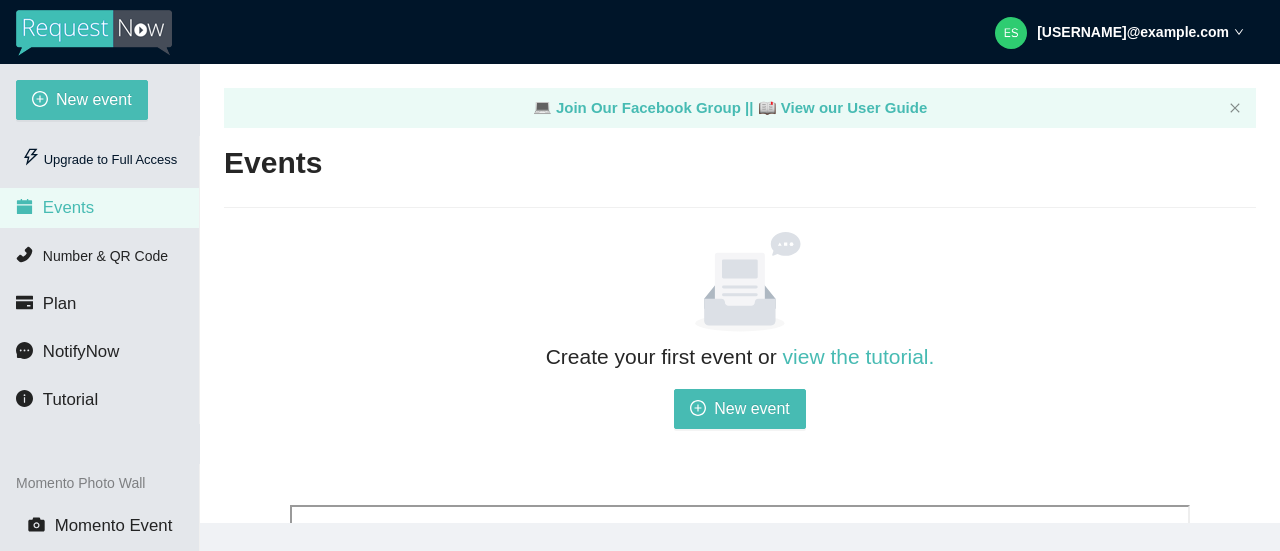 scroll, scrollTop: 400, scrollLeft: 0, axis: vertical 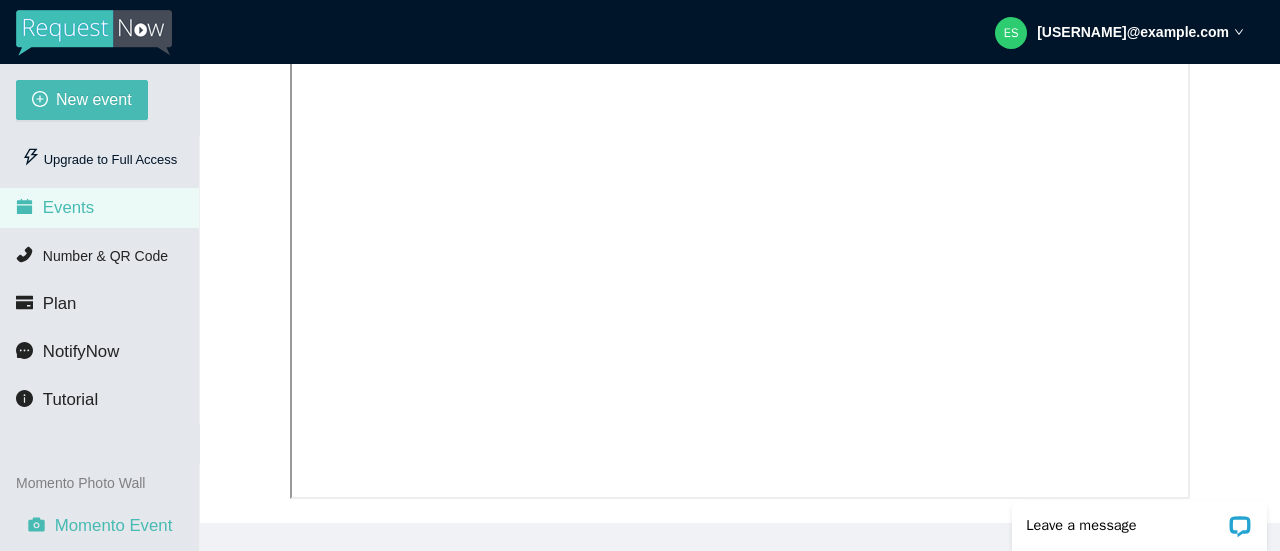 click on "Momento Event" at bounding box center [114, 525] 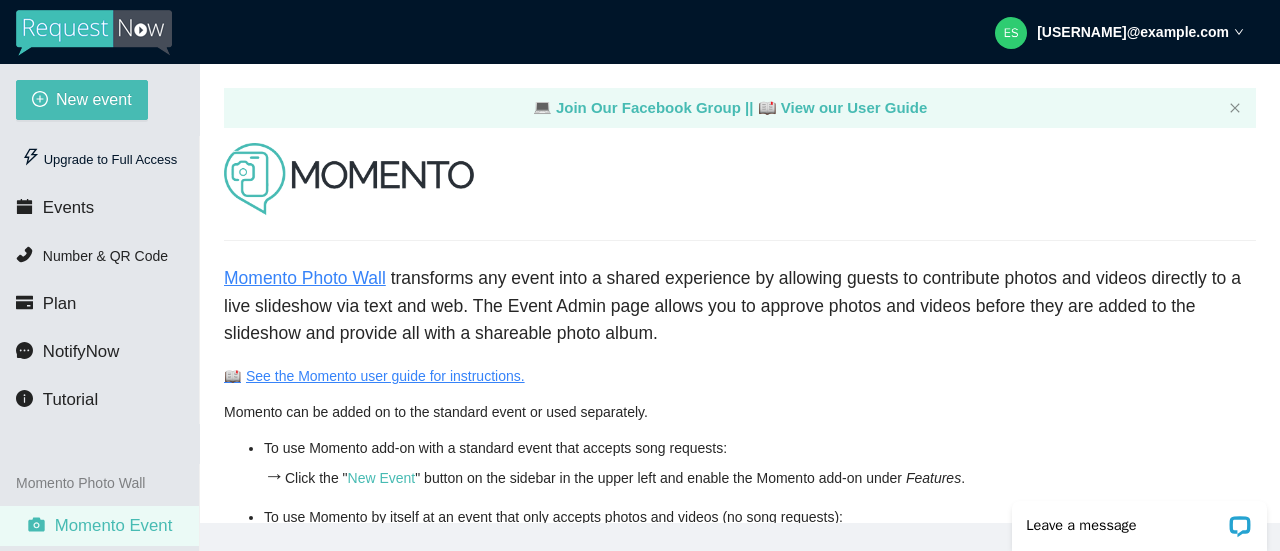 scroll, scrollTop: 0, scrollLeft: 0, axis: both 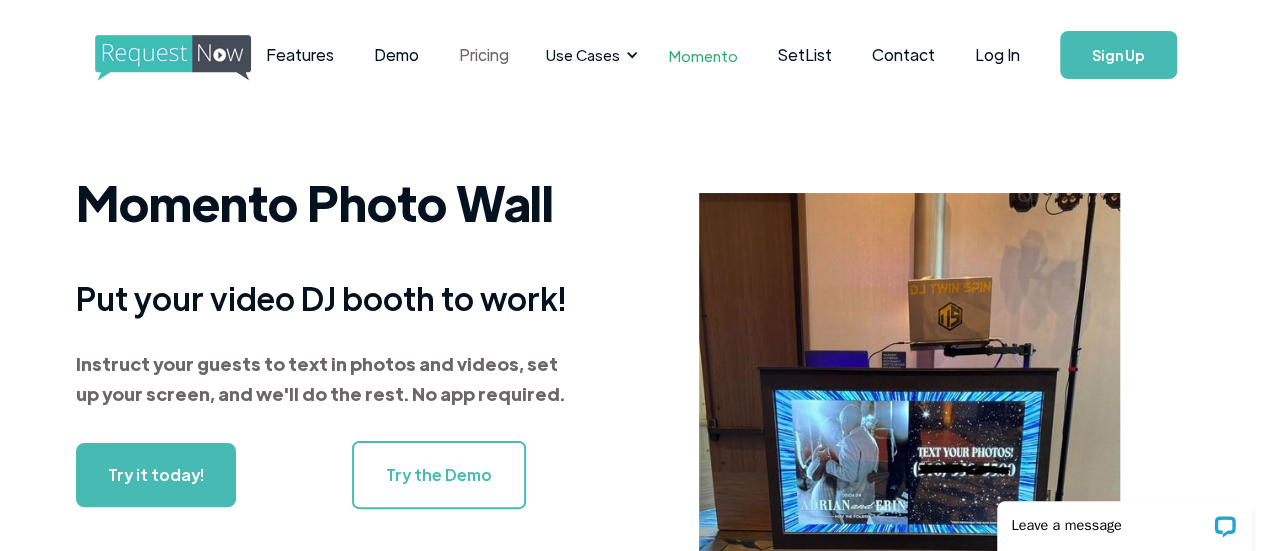 click on "Pricing" at bounding box center (484, 55) 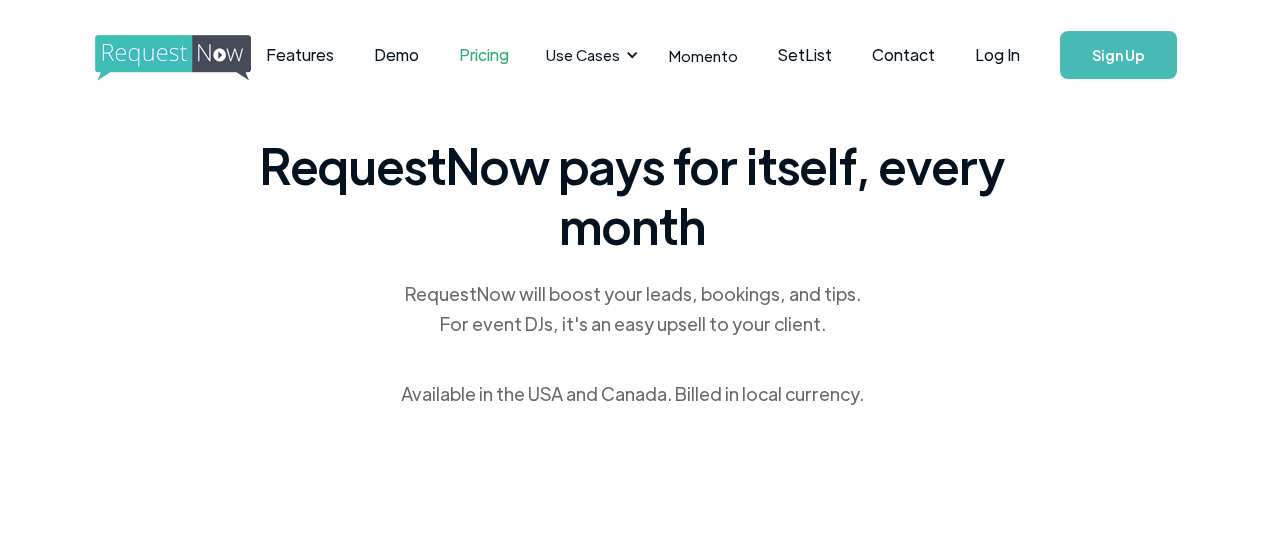 scroll, scrollTop: 0, scrollLeft: 0, axis: both 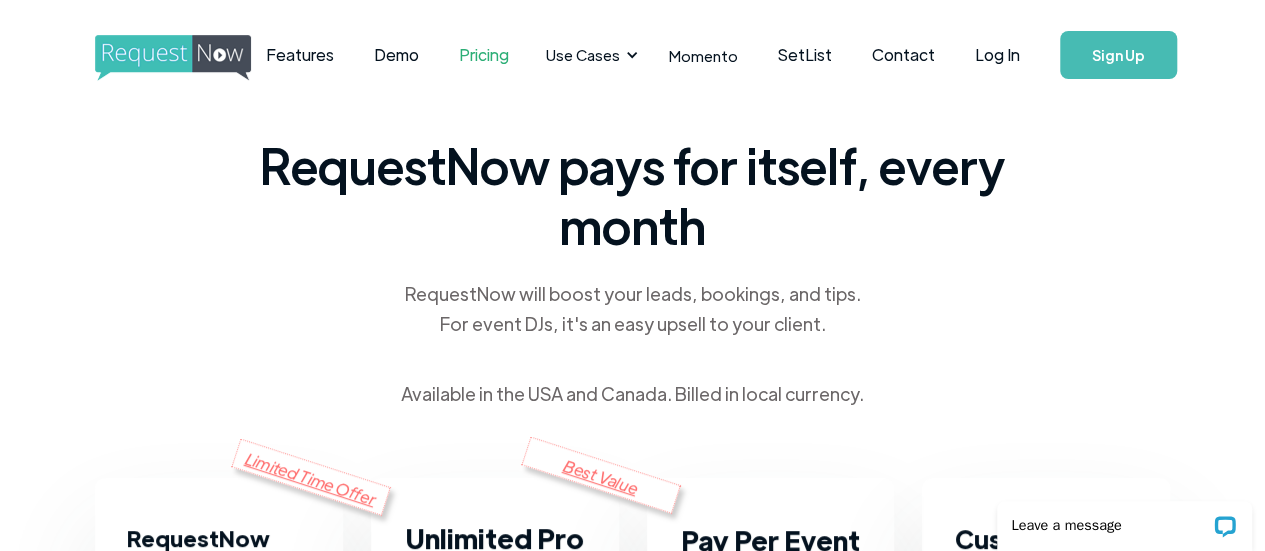 click on "Pricing" at bounding box center (484, 55) 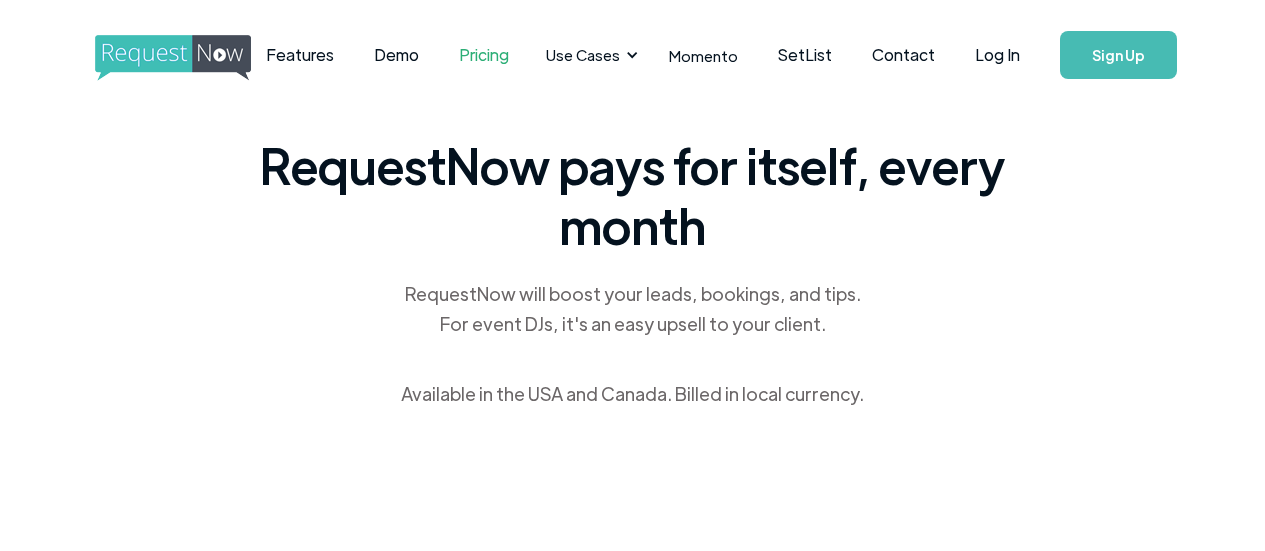 scroll, scrollTop: 0, scrollLeft: 0, axis: both 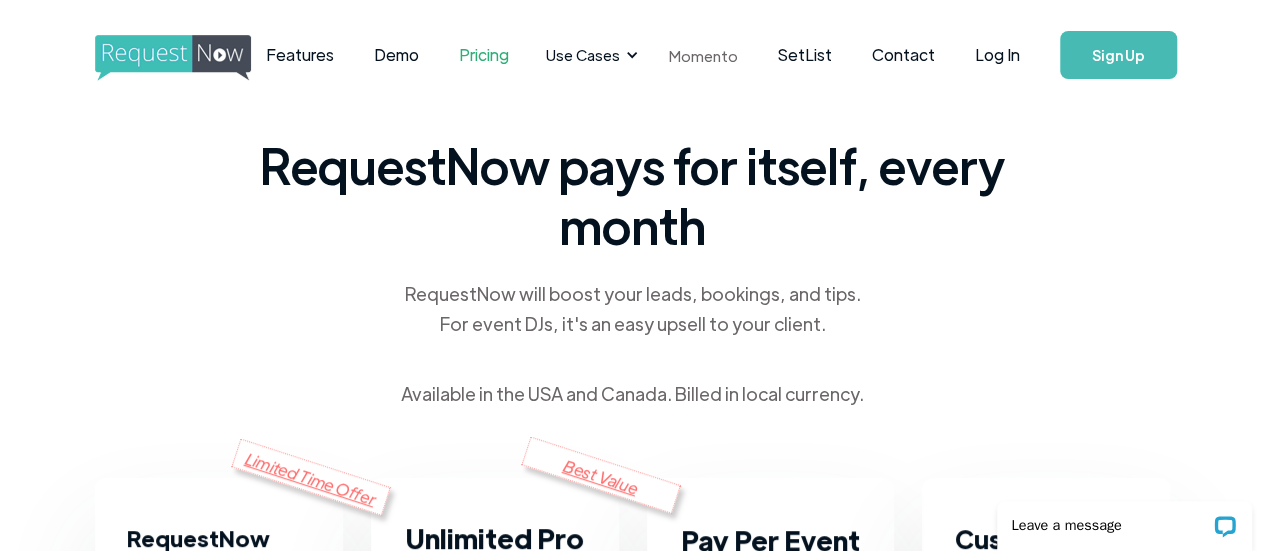 click on "Momento" at bounding box center [703, 55] 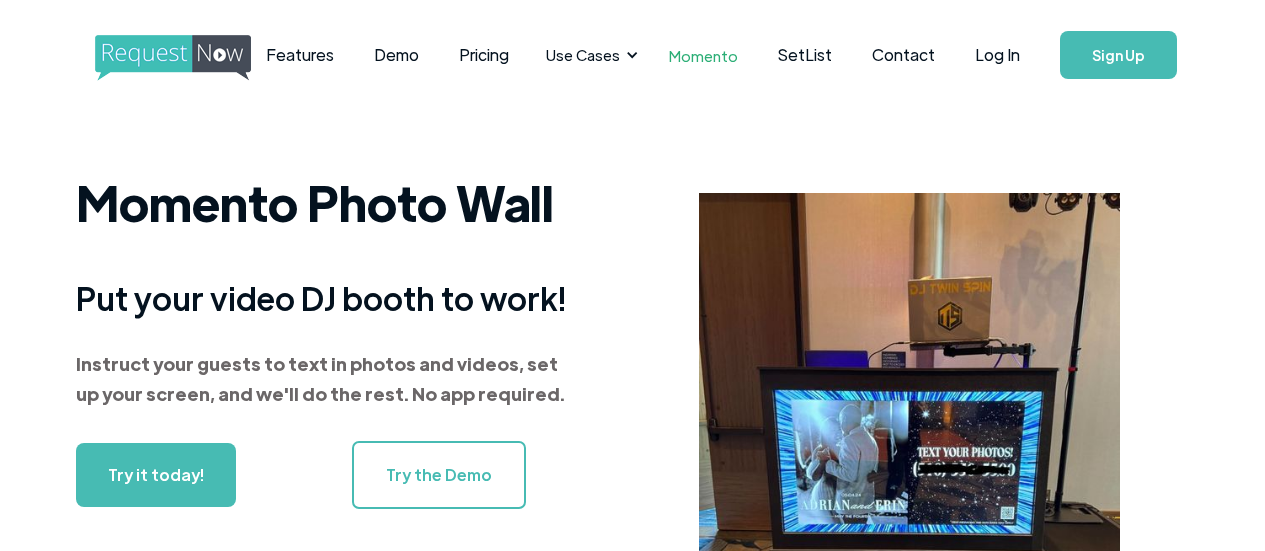 scroll, scrollTop: 0, scrollLeft: 0, axis: both 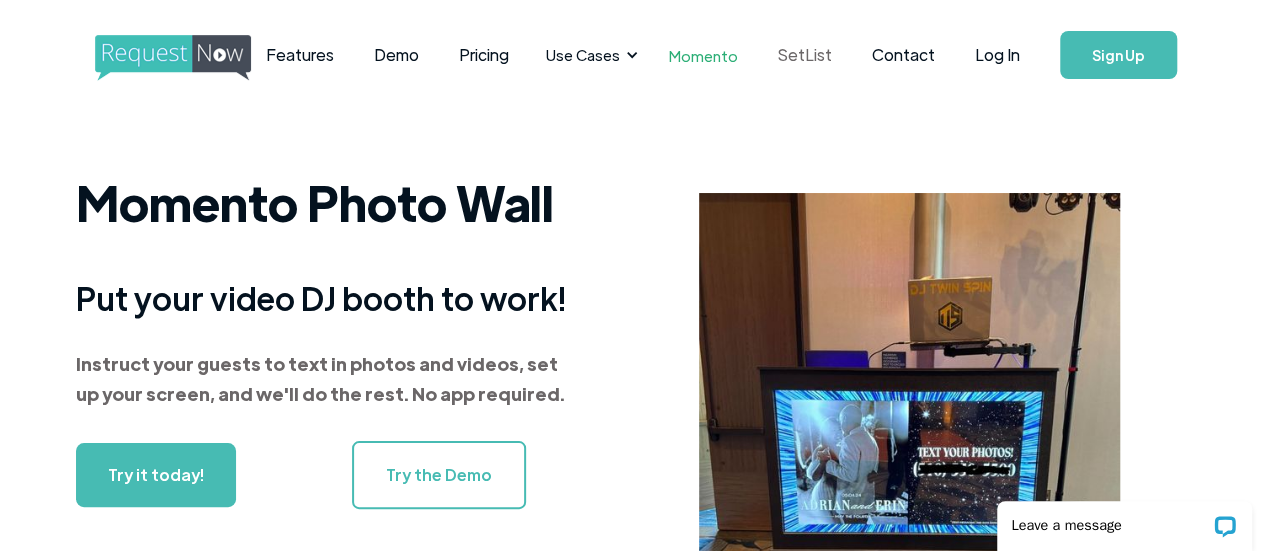 click on "SetList" at bounding box center (805, 55) 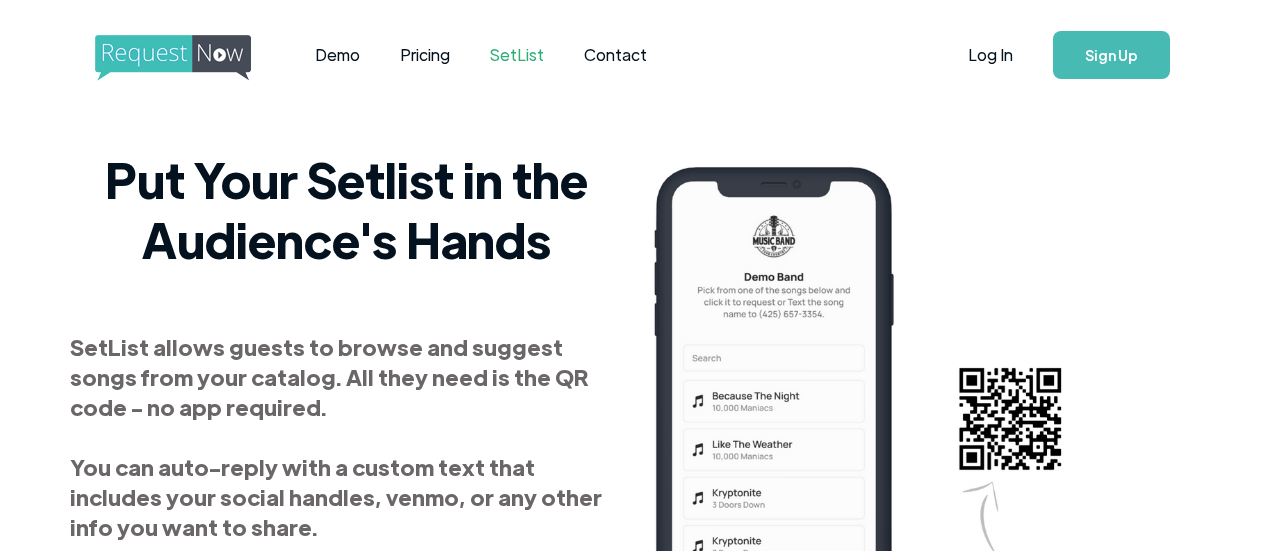 scroll, scrollTop: 0, scrollLeft: 0, axis: both 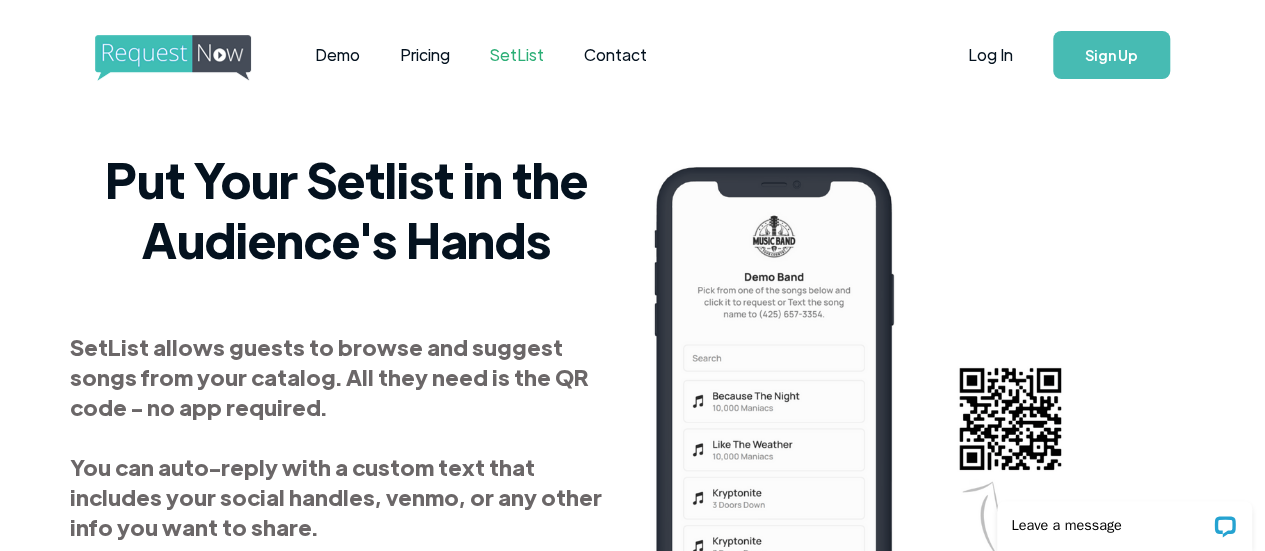 click on "SetList" at bounding box center [517, 55] 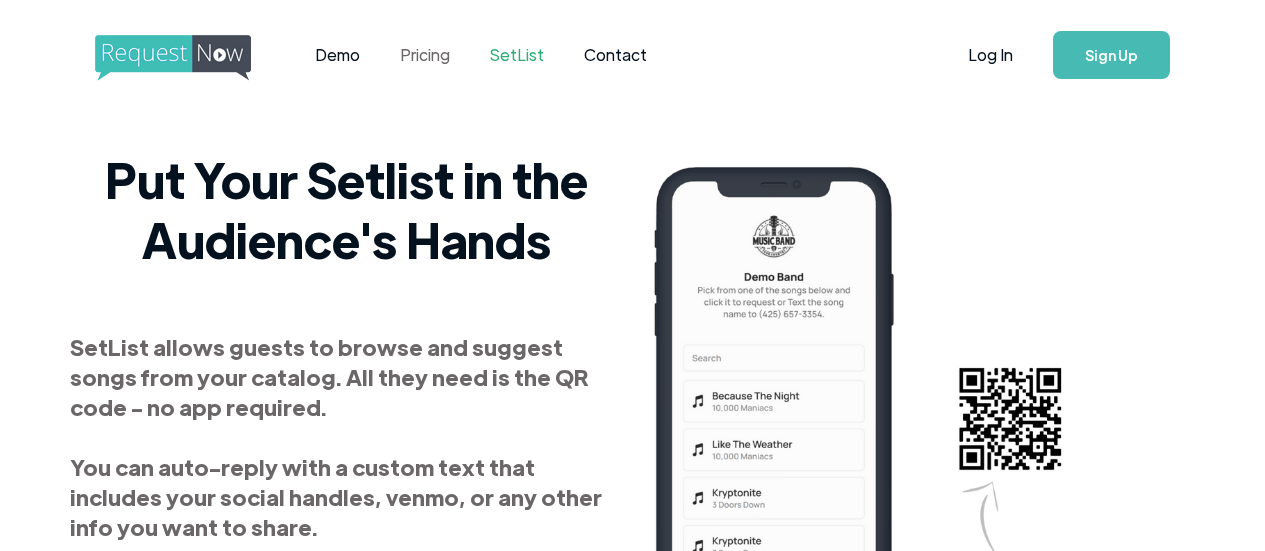 scroll, scrollTop: 0, scrollLeft: 0, axis: both 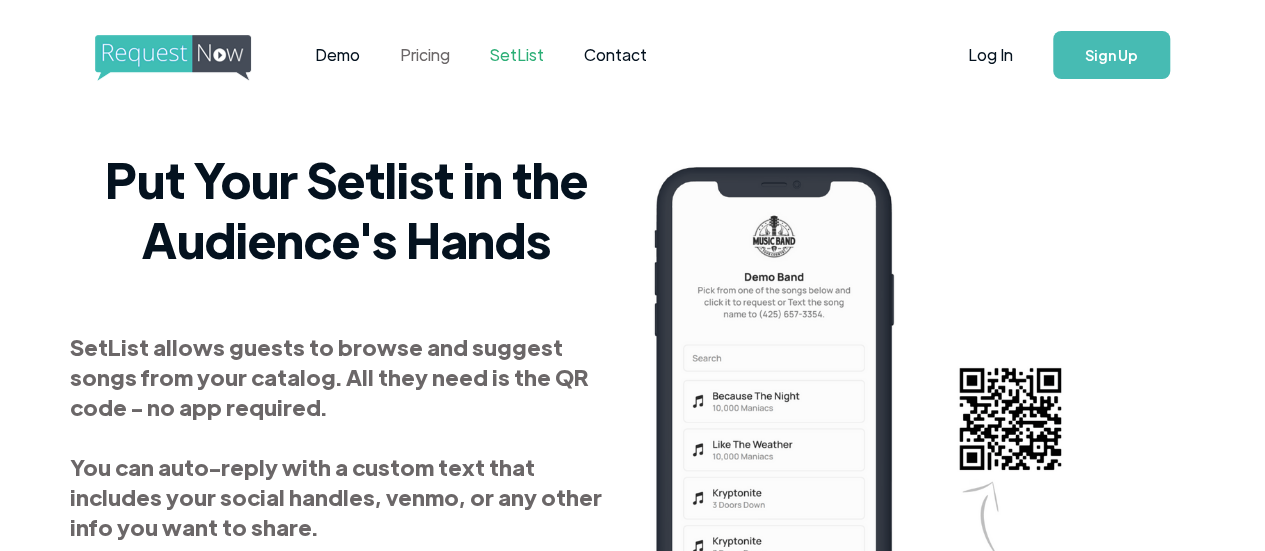 click on "Pricing" at bounding box center [425, 55] 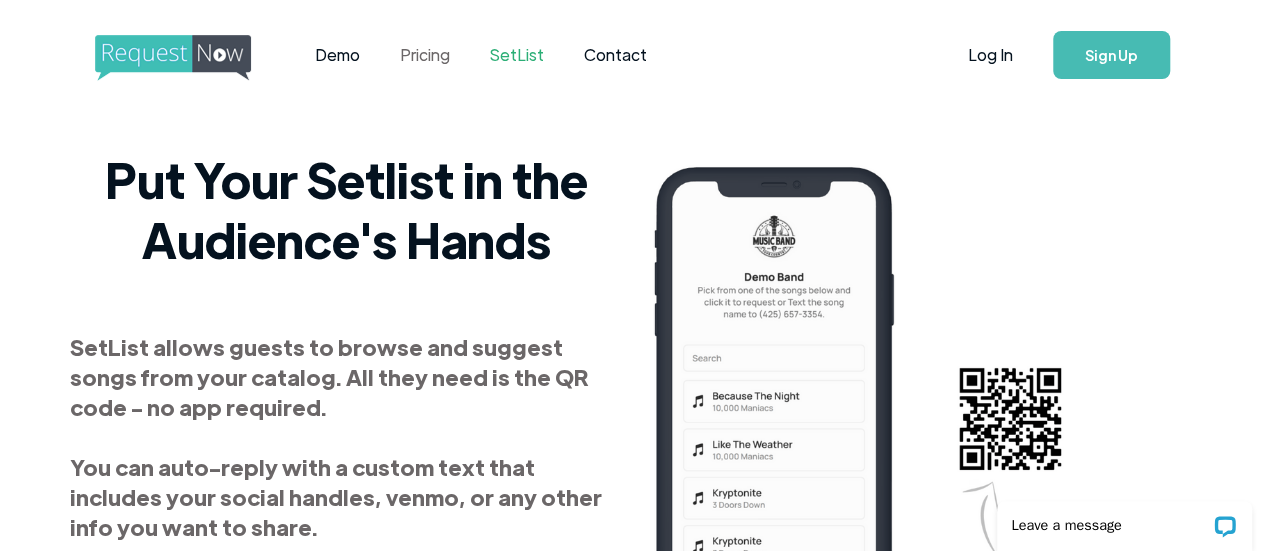 scroll, scrollTop: 0, scrollLeft: 0, axis: both 